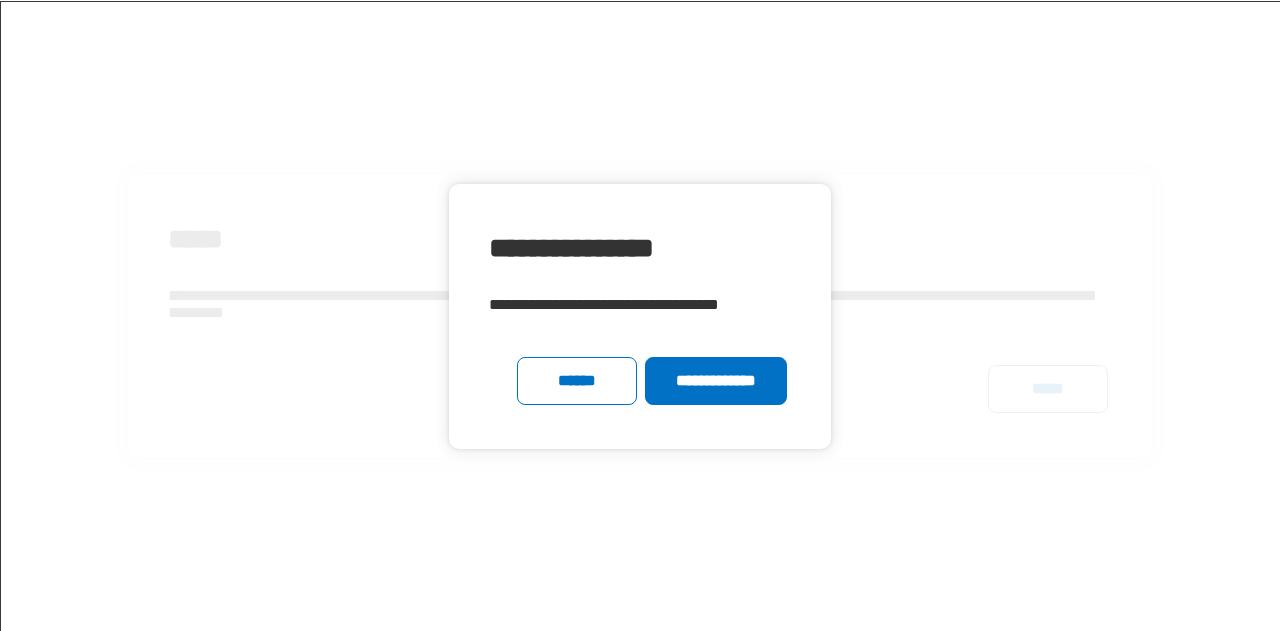 scroll, scrollTop: 0, scrollLeft: 0, axis: both 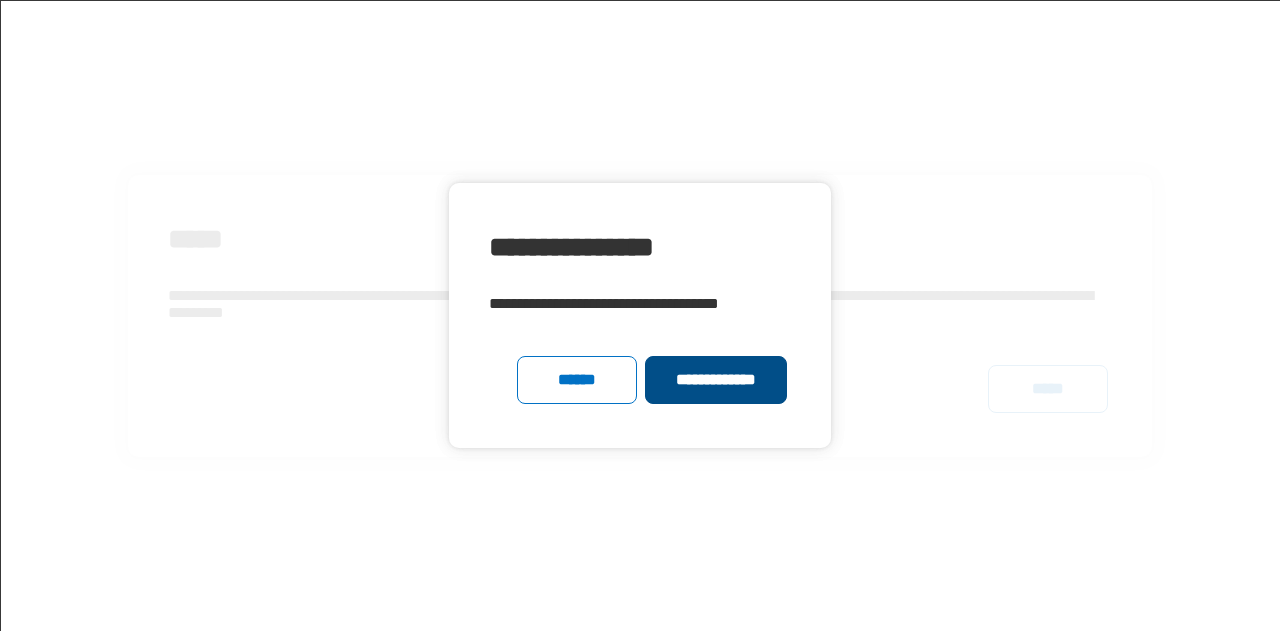 click on "**********" at bounding box center [715, 380] 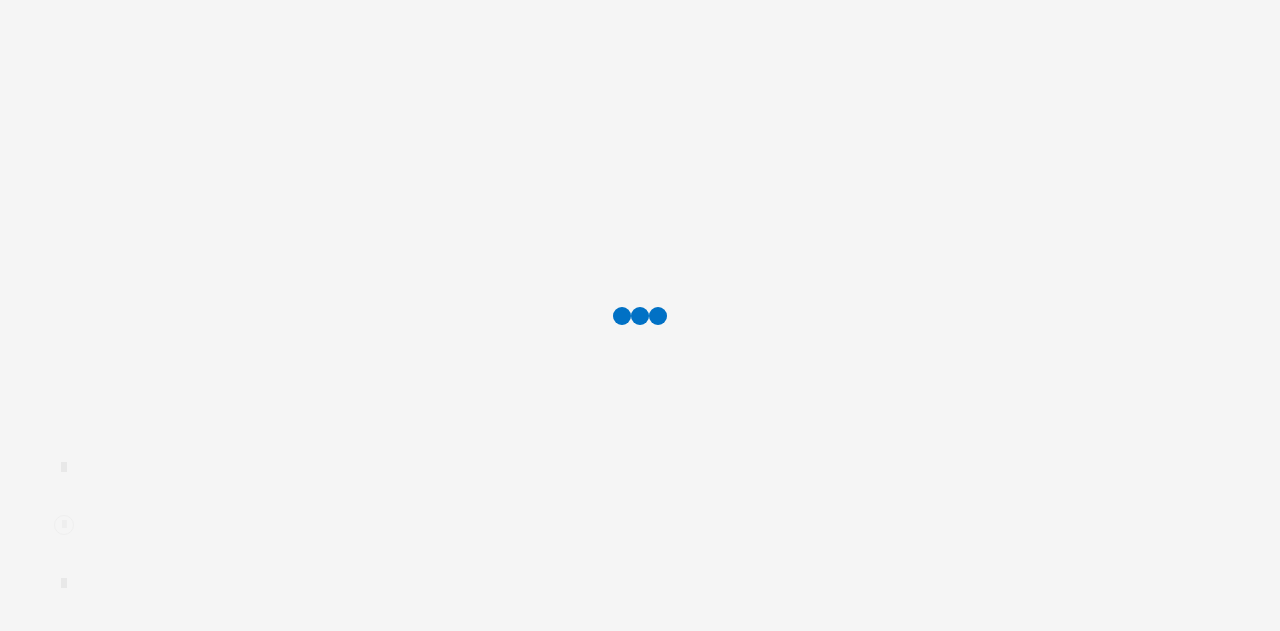 scroll, scrollTop: 0, scrollLeft: 0, axis: both 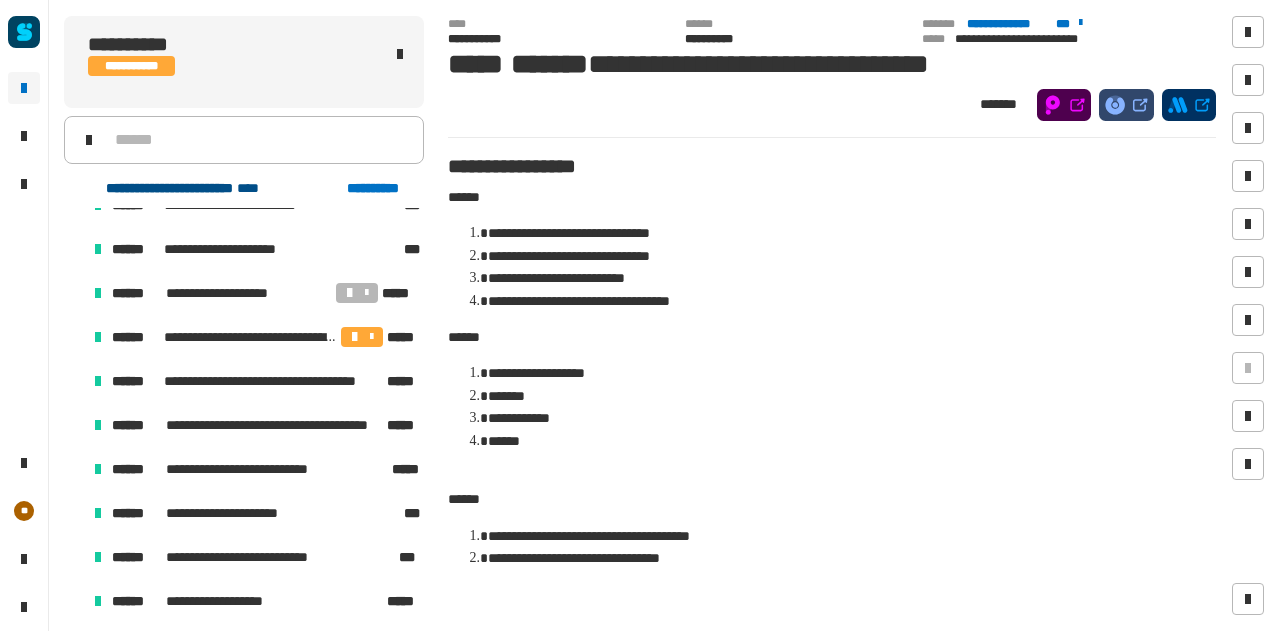 click on "**********" 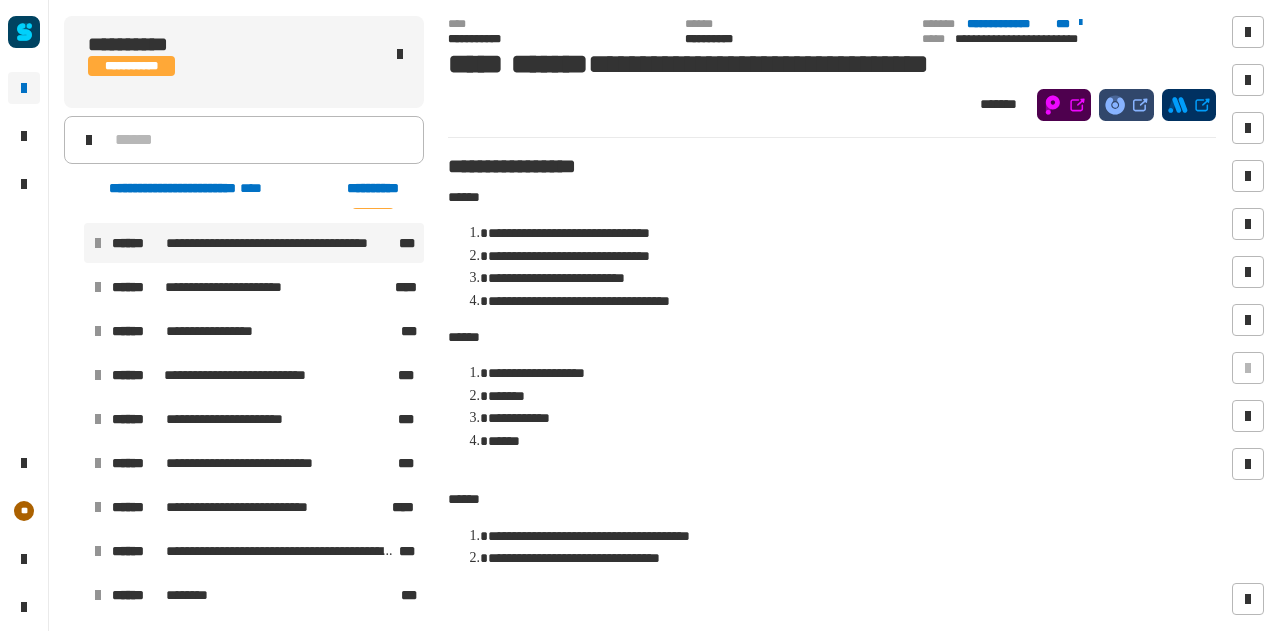 scroll, scrollTop: 472, scrollLeft: 0, axis: vertical 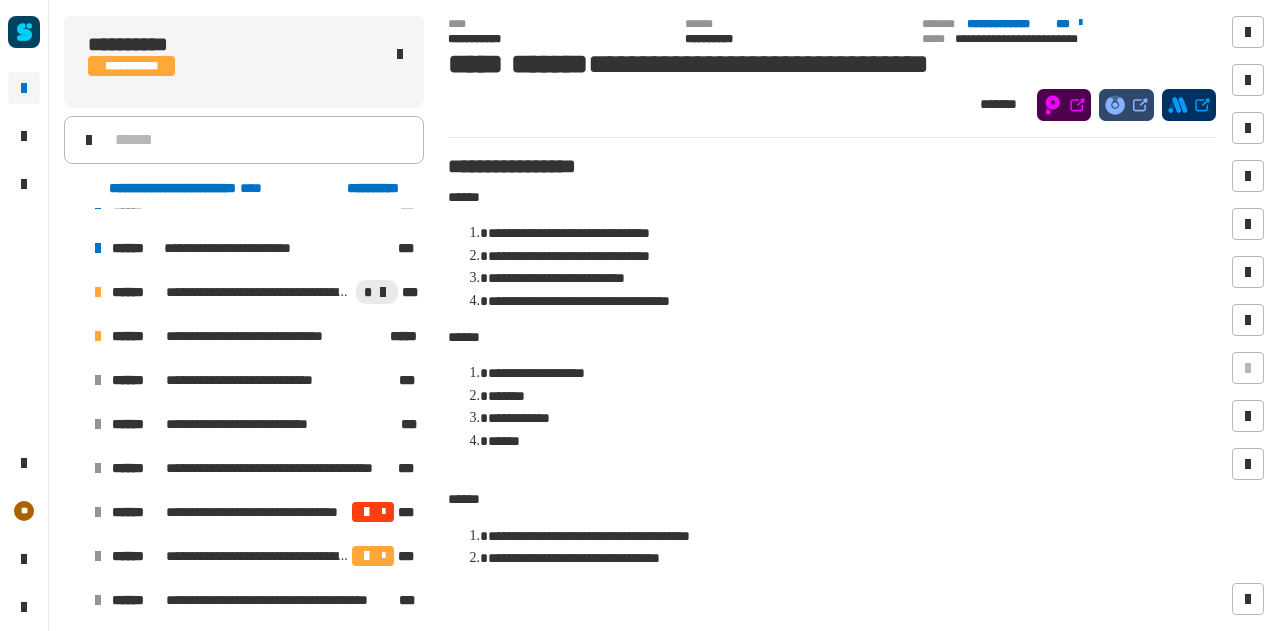 click at bounding box center [74, 336] 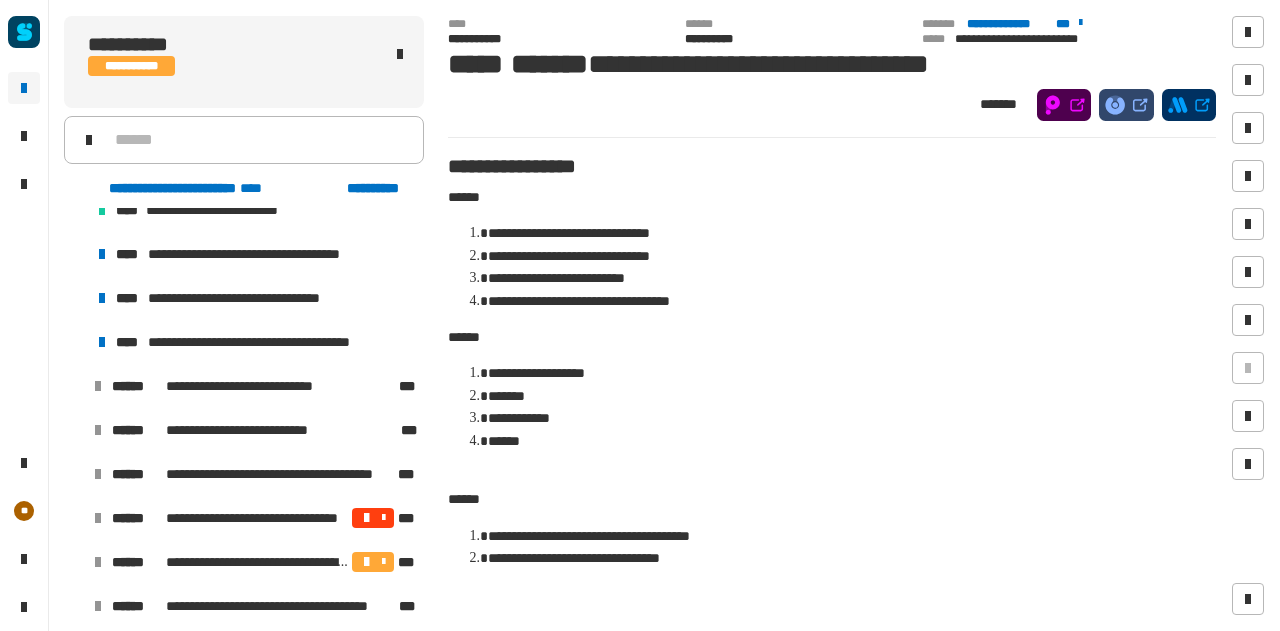 scroll, scrollTop: 748, scrollLeft: 0, axis: vertical 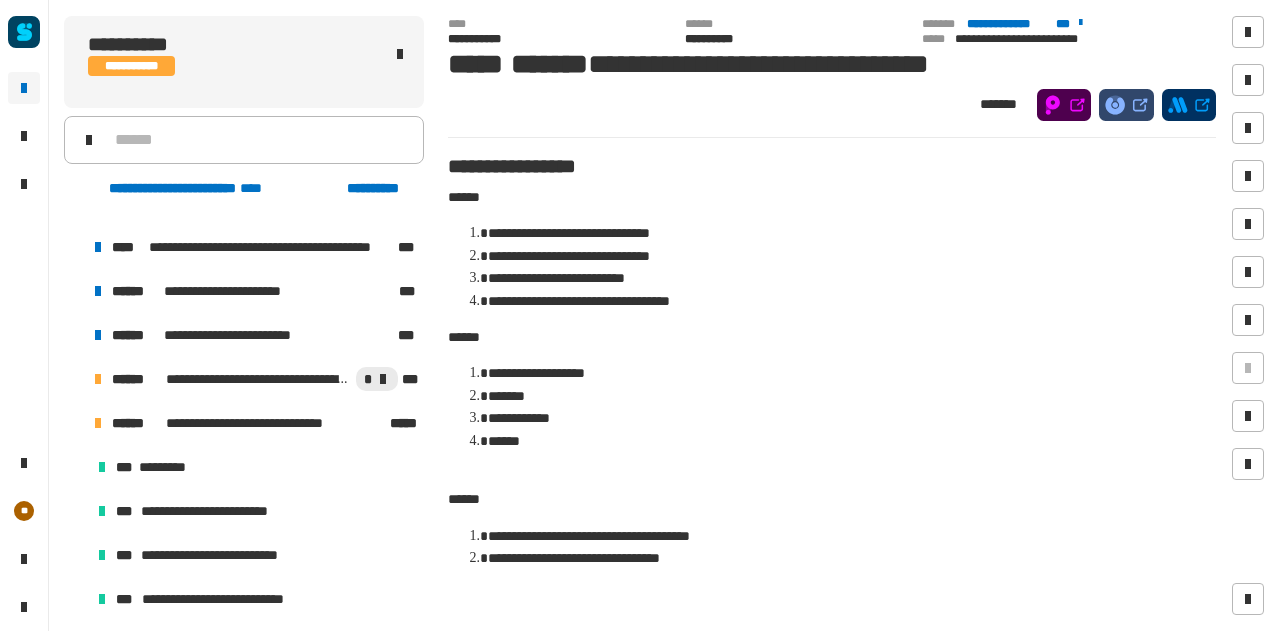 click at bounding box center [74, 291] 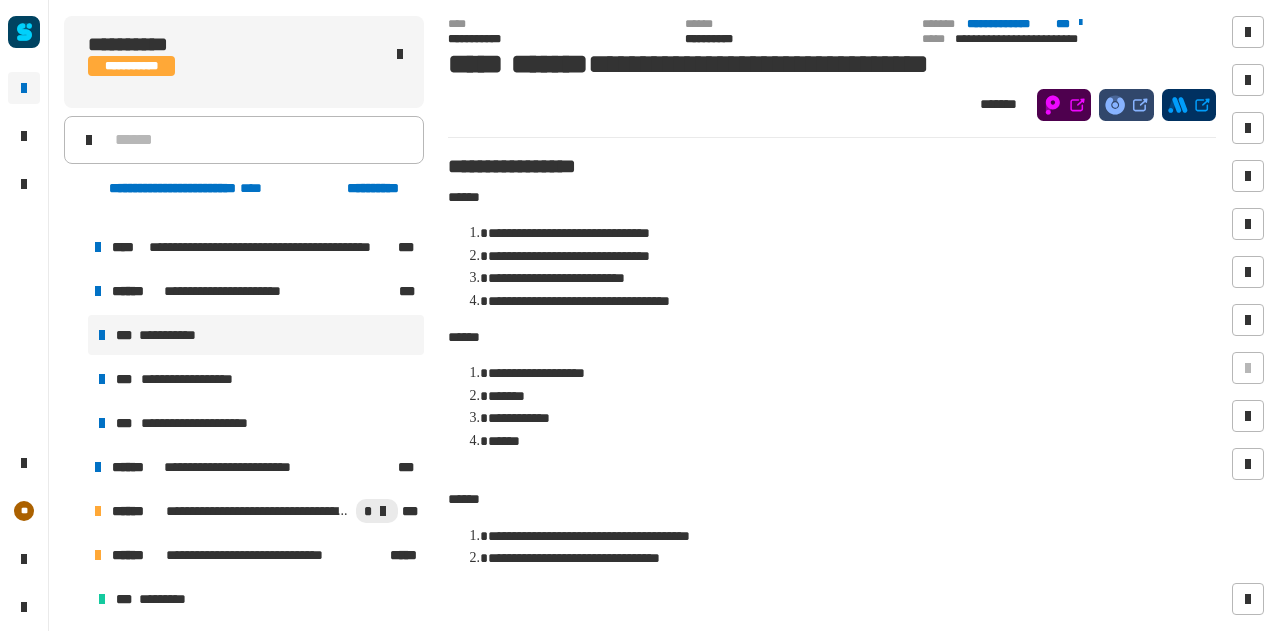 click on "**********" at bounding box center [256, 335] 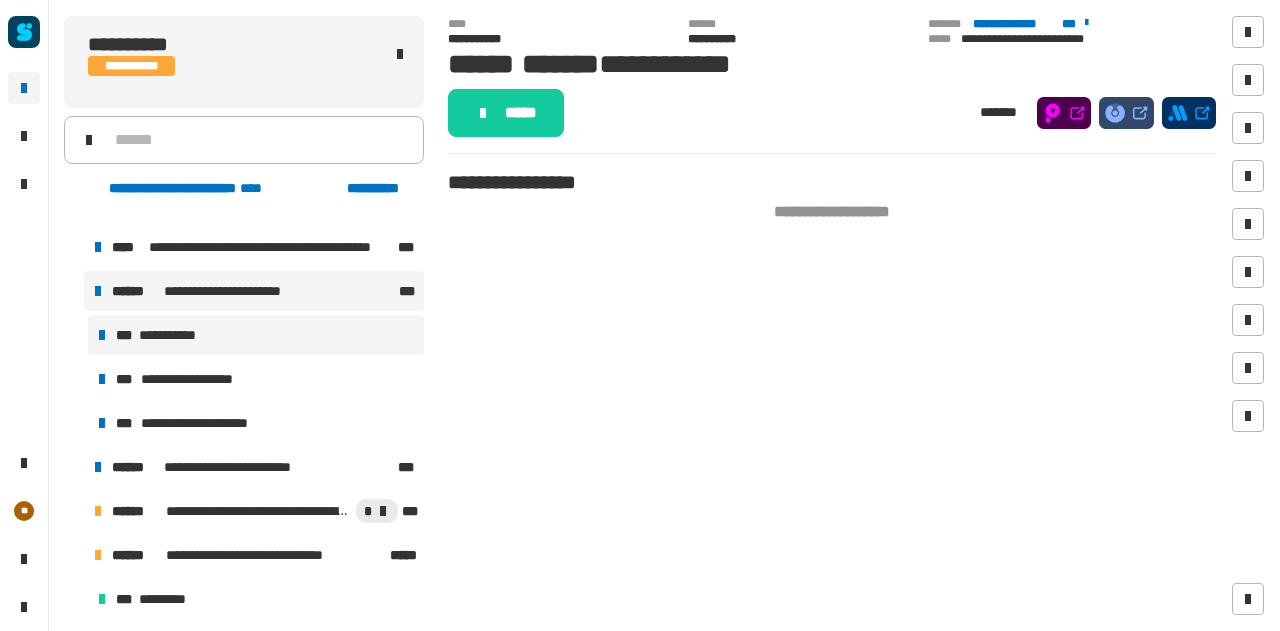 scroll, scrollTop: 8, scrollLeft: 0, axis: vertical 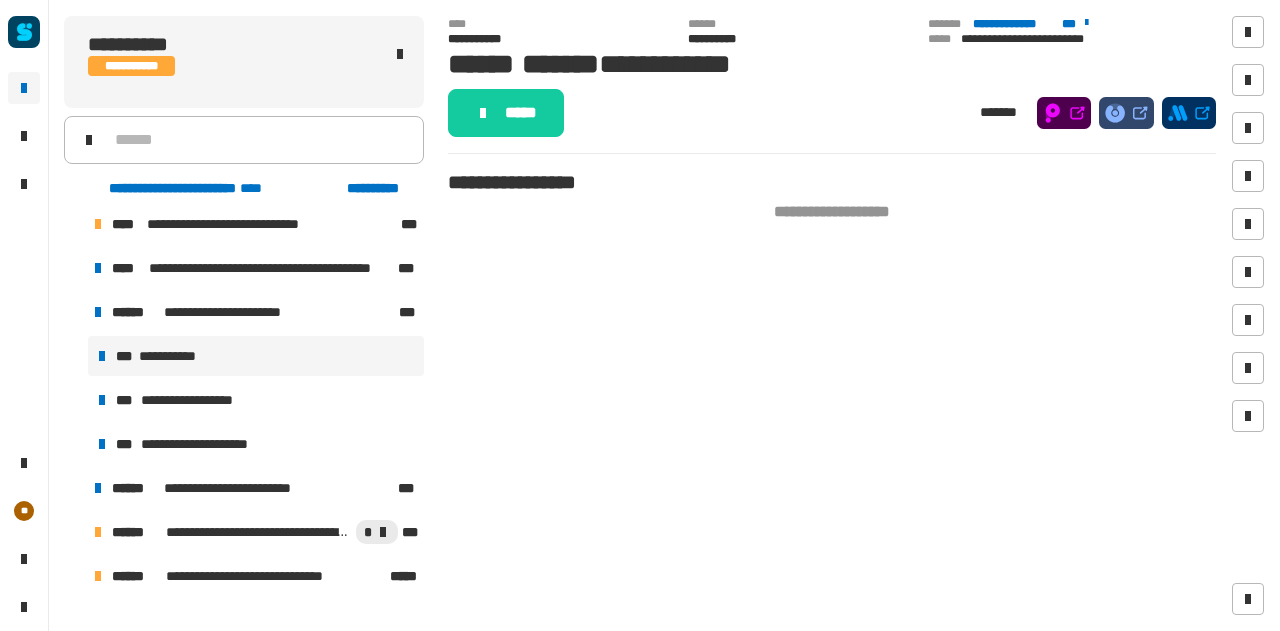 click on "**********" at bounding box center (256, 400) 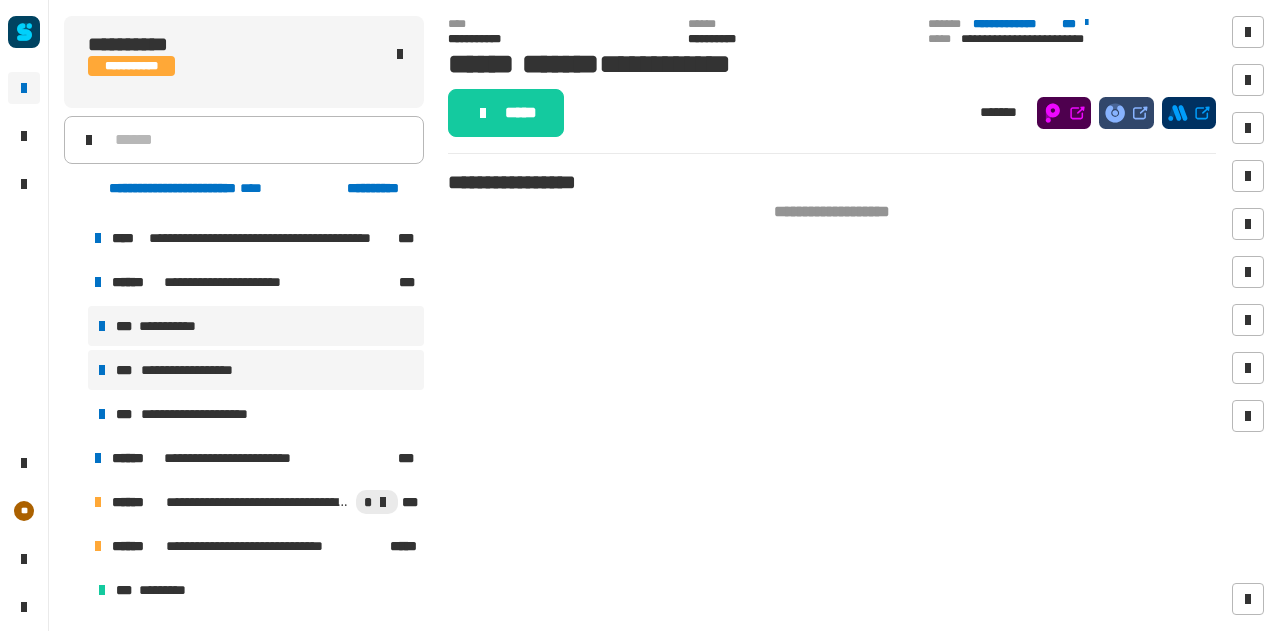 scroll, scrollTop: 41, scrollLeft: 0, axis: vertical 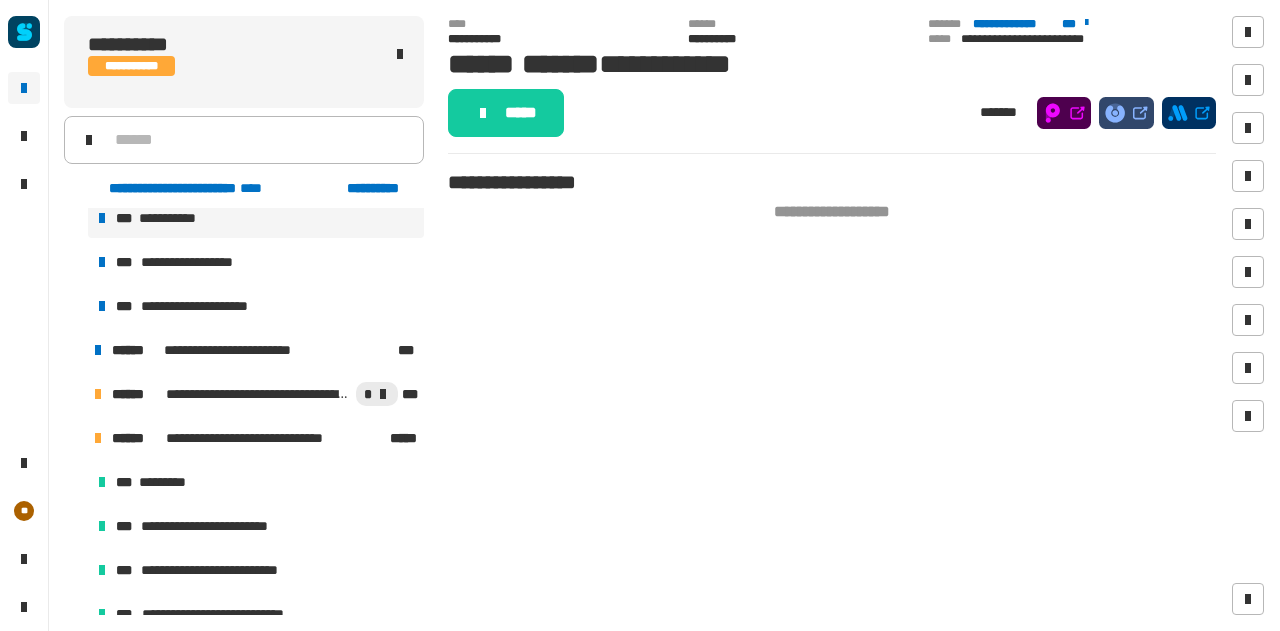 click at bounding box center [74, 394] 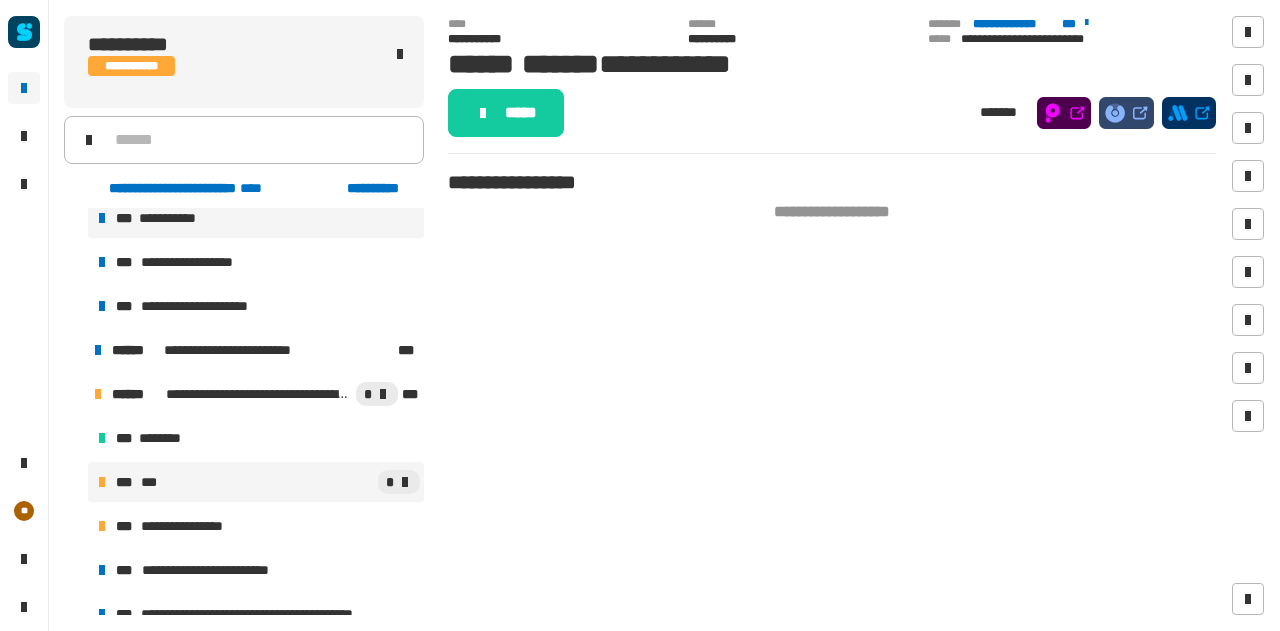 click on "*" at bounding box center [290, 482] 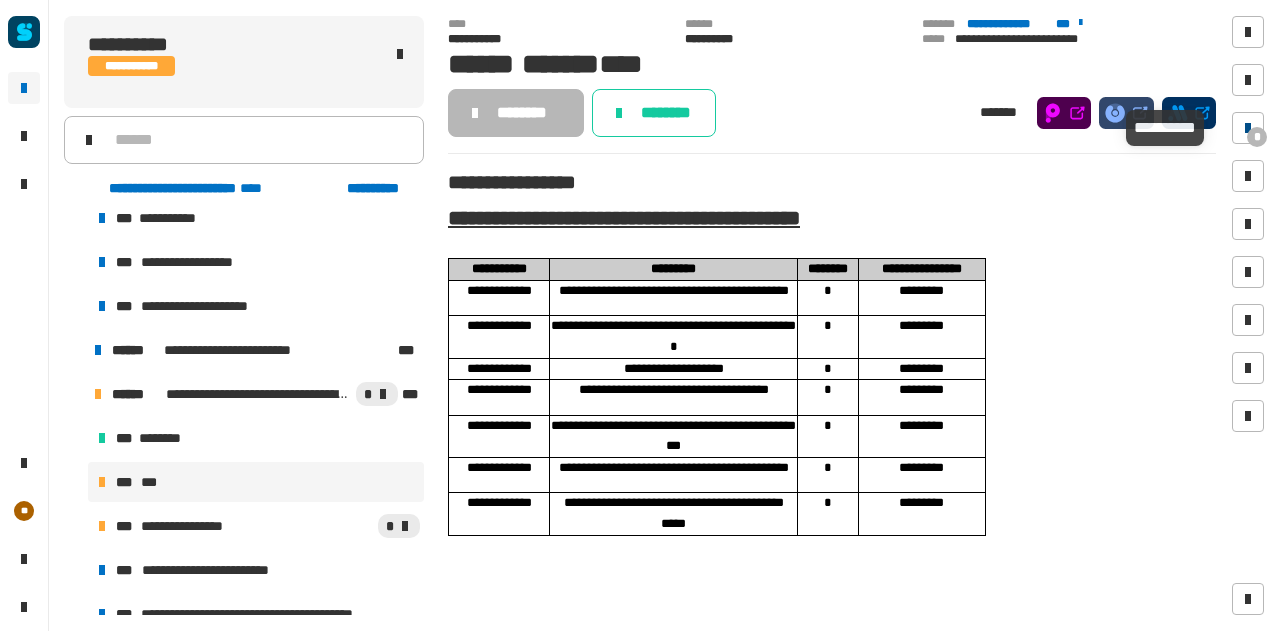 click at bounding box center (1248, 128) 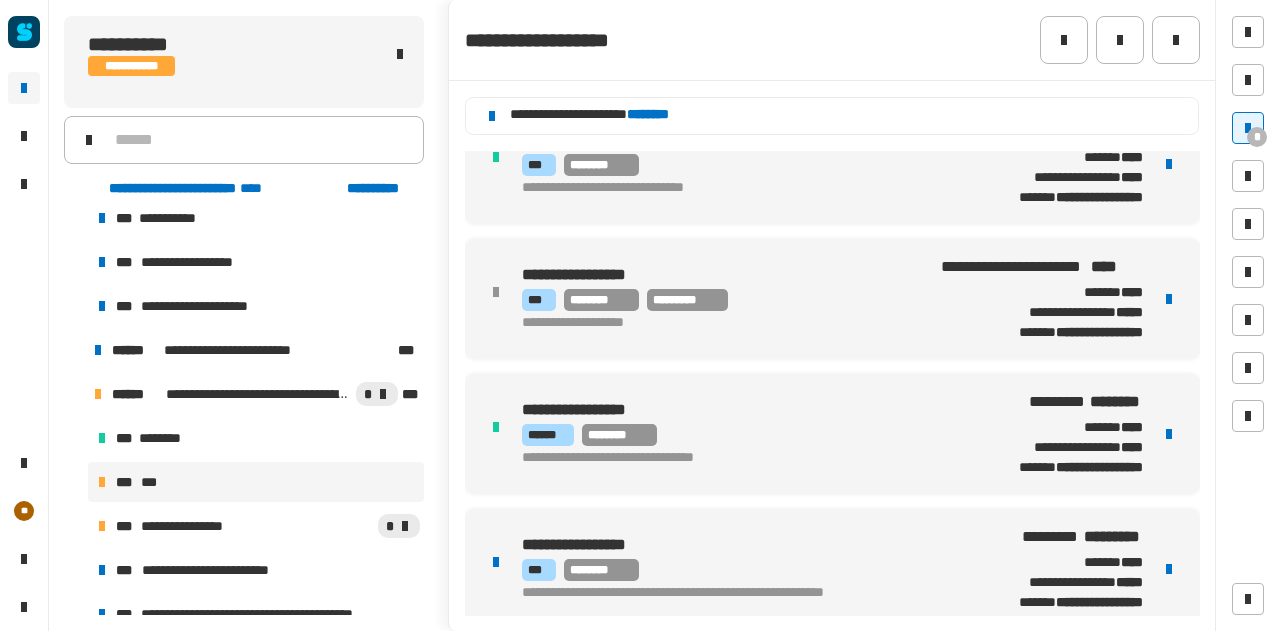 scroll, scrollTop: 728, scrollLeft: 0, axis: vertical 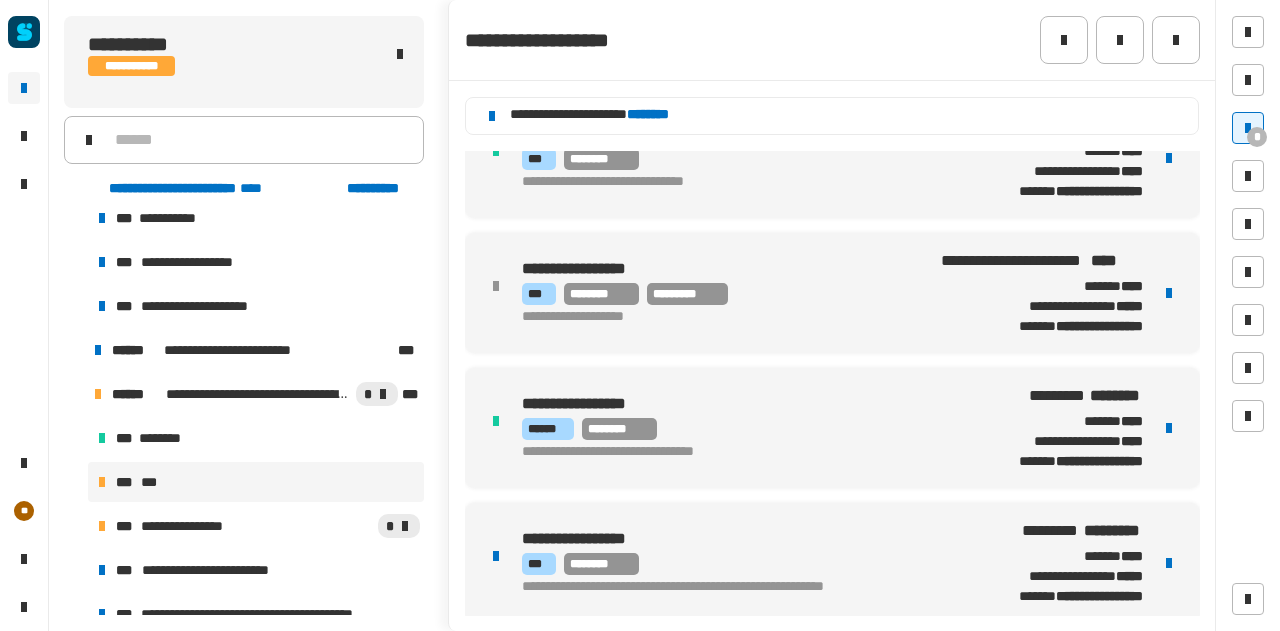 click on "********" 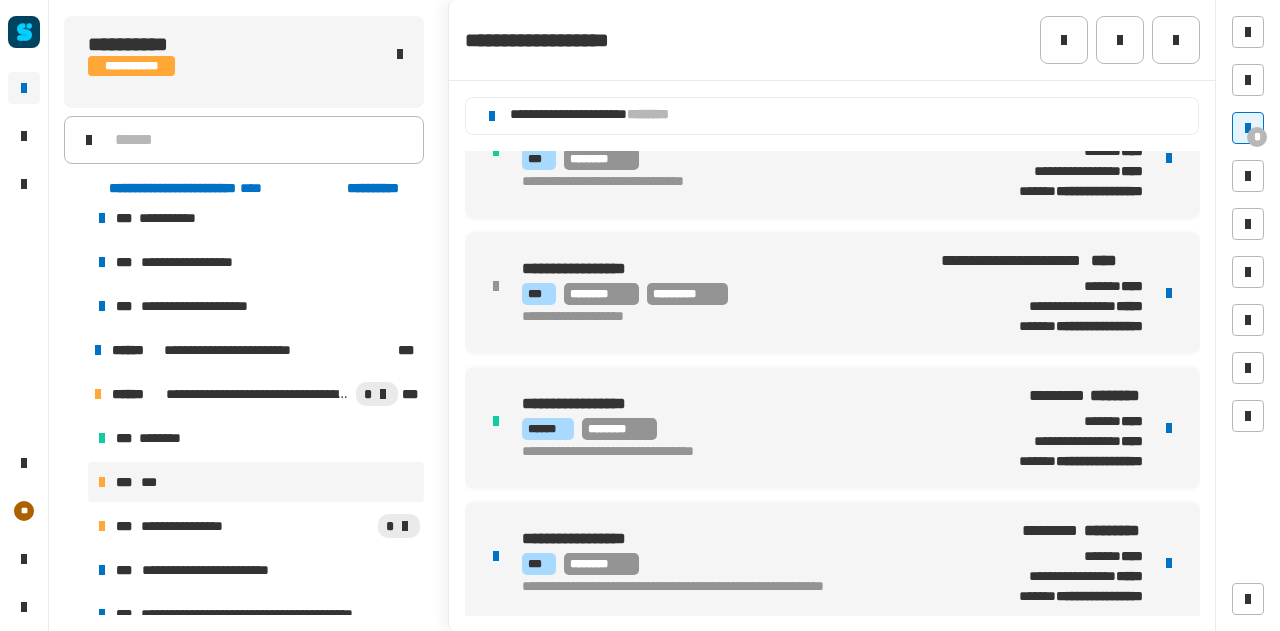 scroll, scrollTop: 675, scrollLeft: 0, axis: vertical 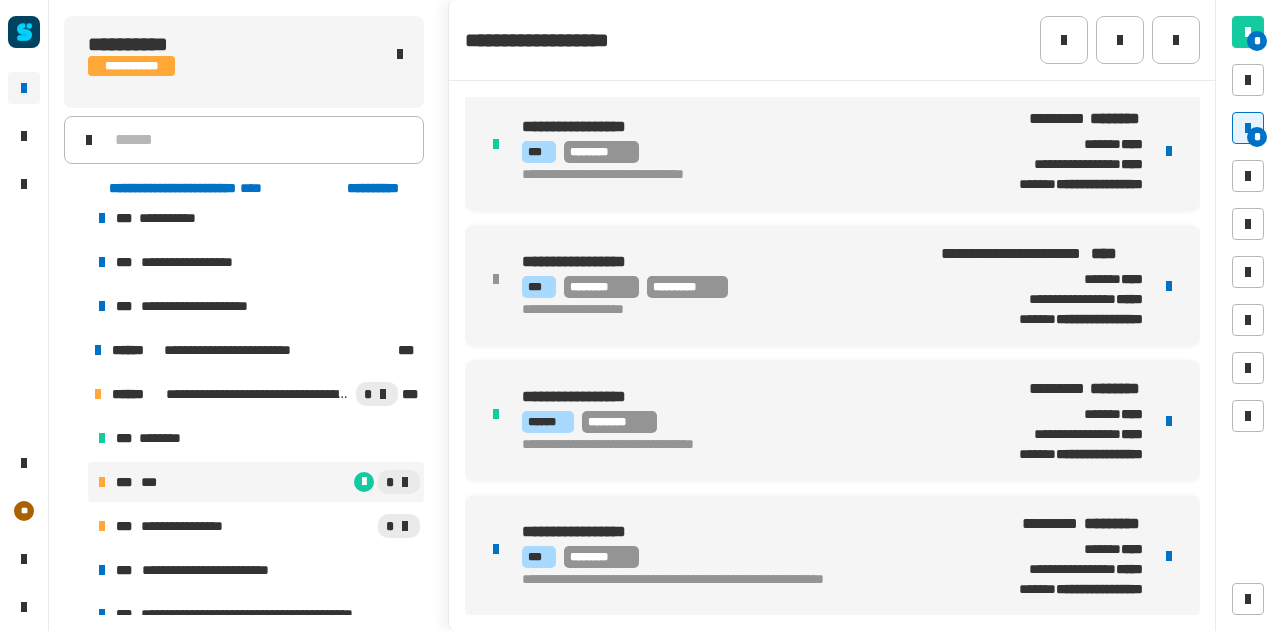 click on "**********" at bounding box center [832, 556] 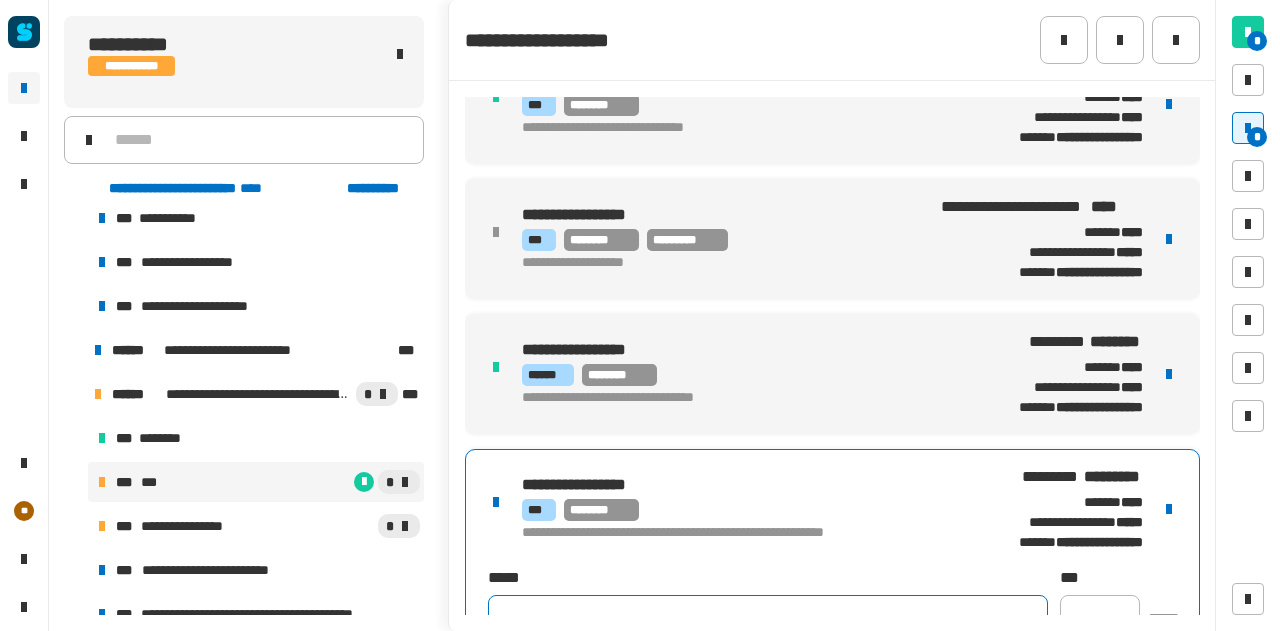 click 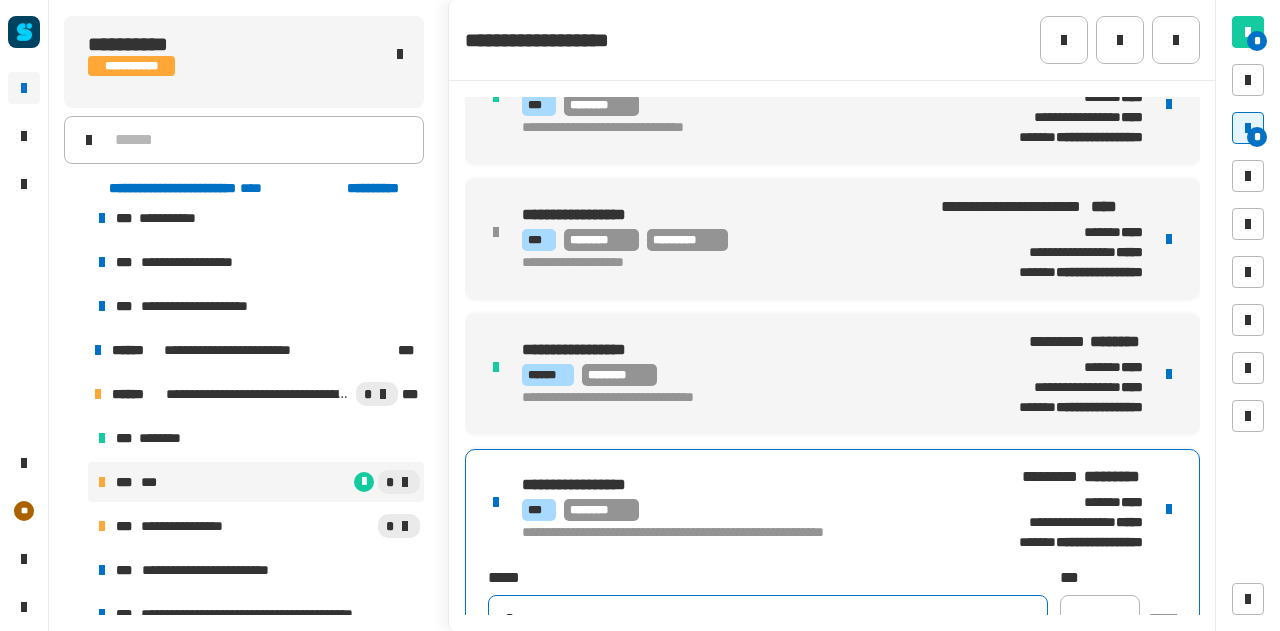 scroll, scrollTop: 734, scrollLeft: 0, axis: vertical 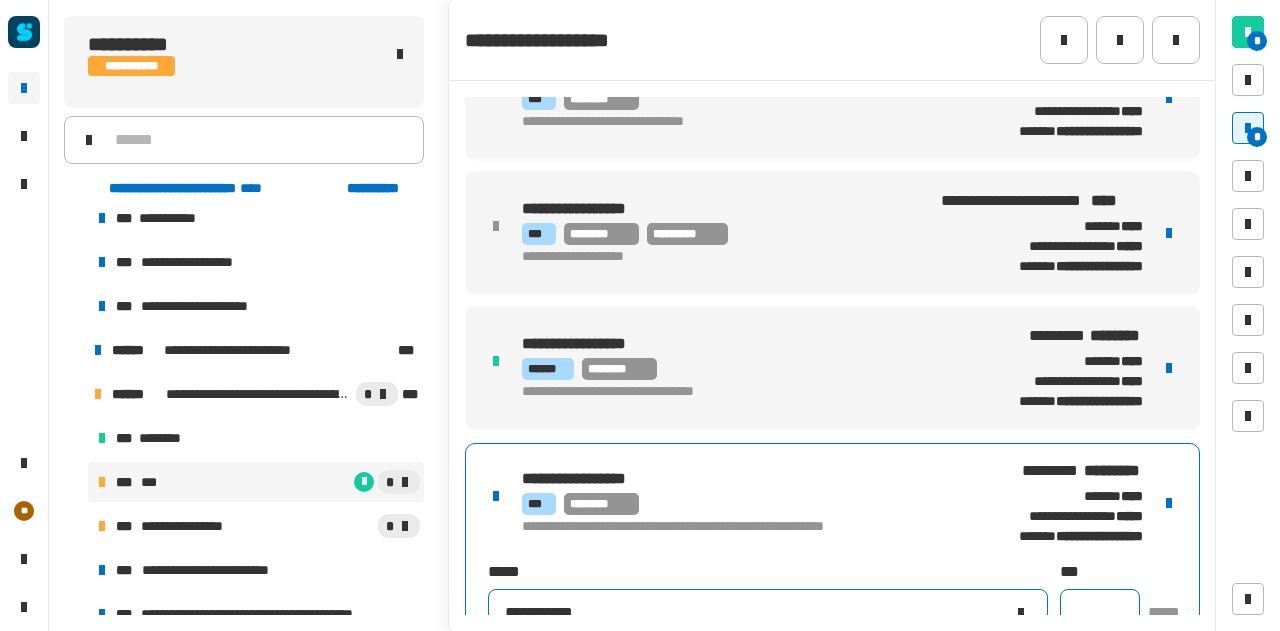 type on "**********" 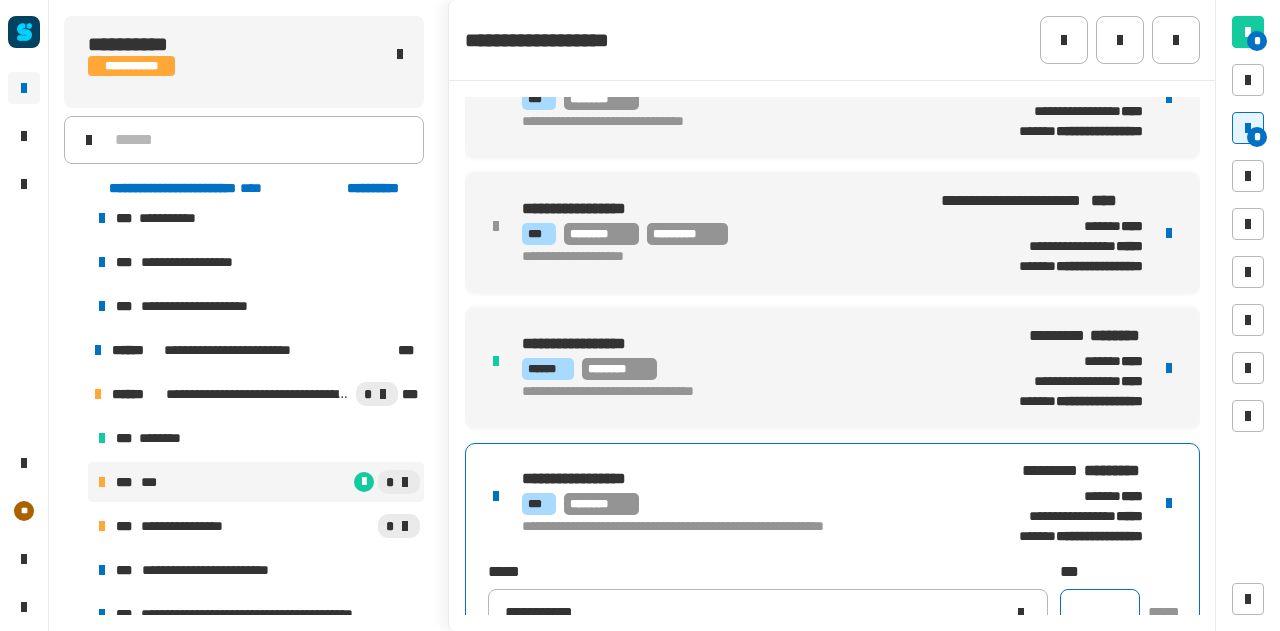 click 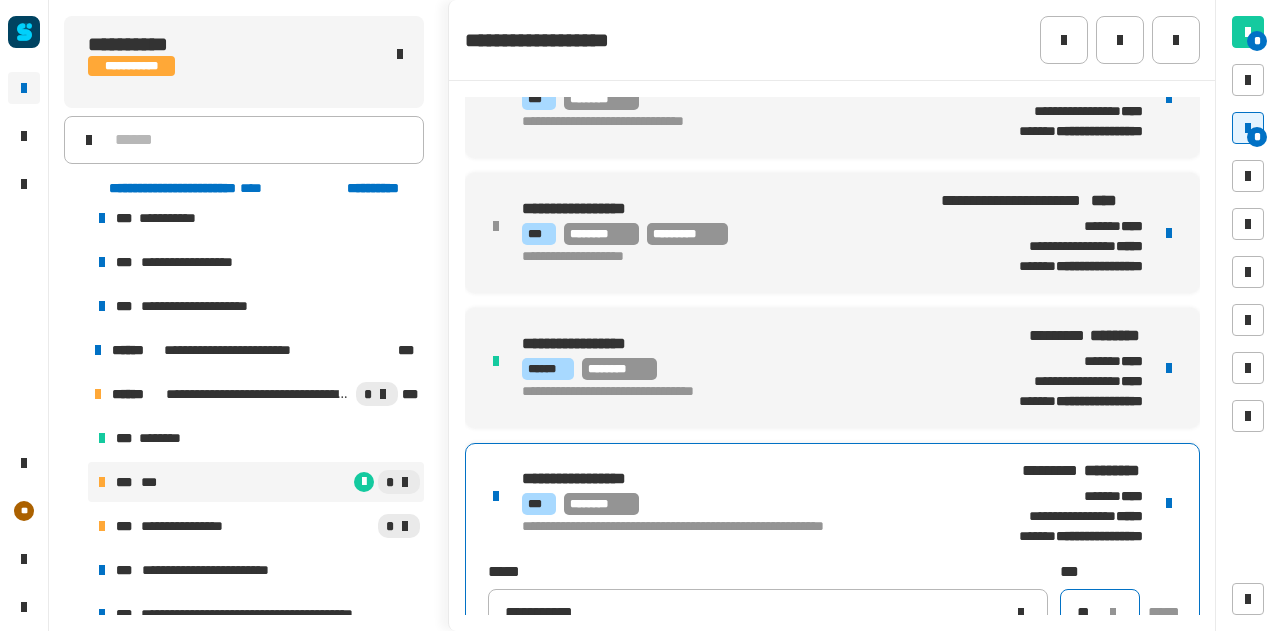 scroll, scrollTop: 830, scrollLeft: 0, axis: vertical 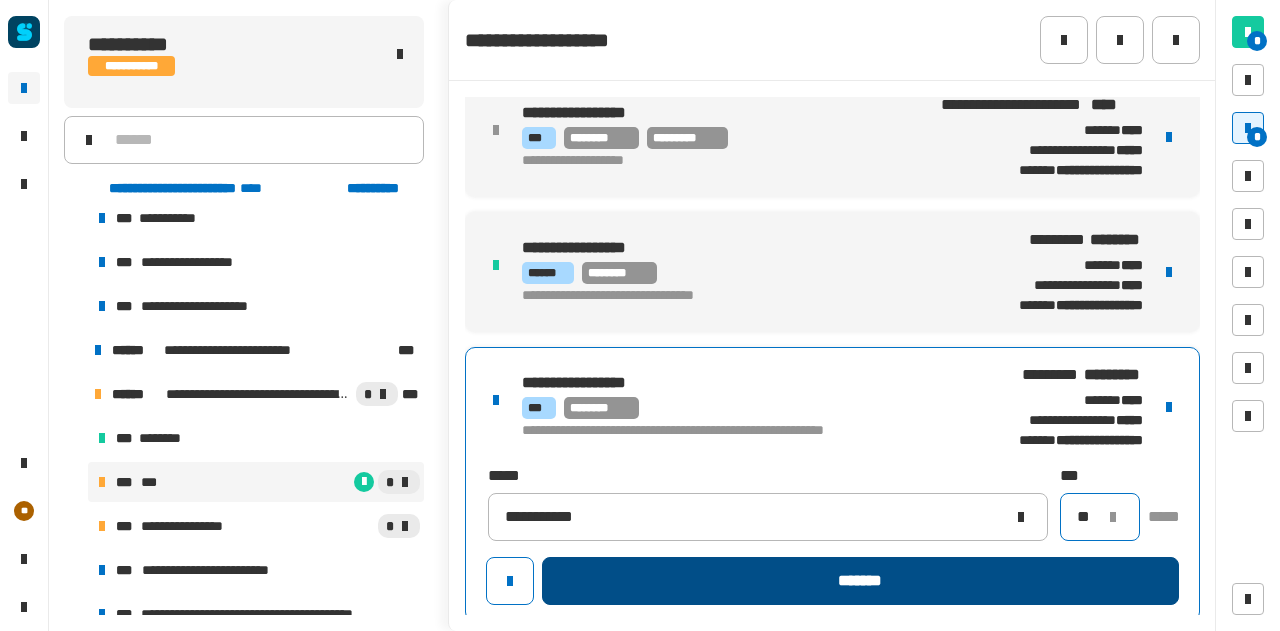 type on "**" 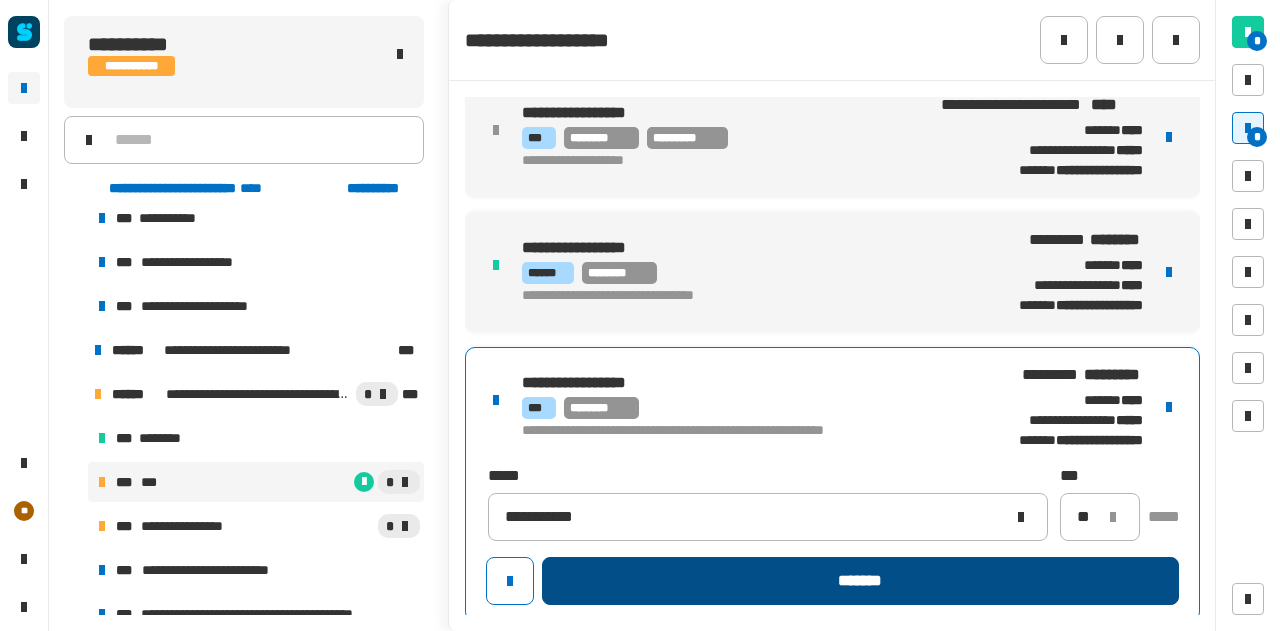 click on "*******" 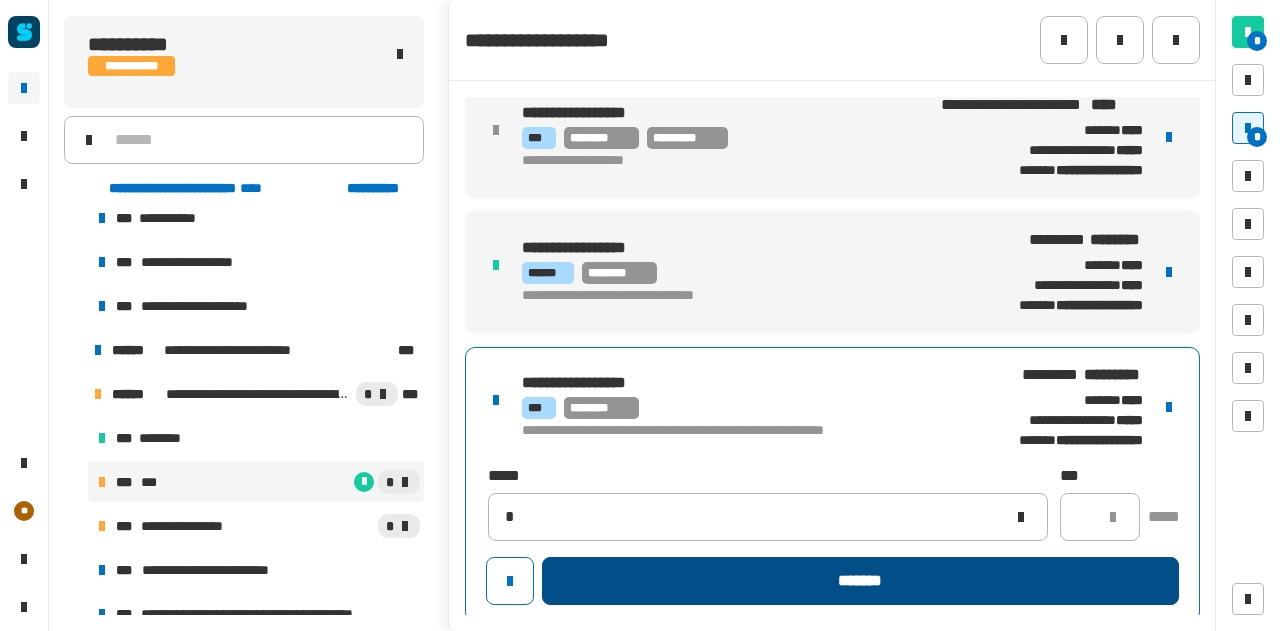 type 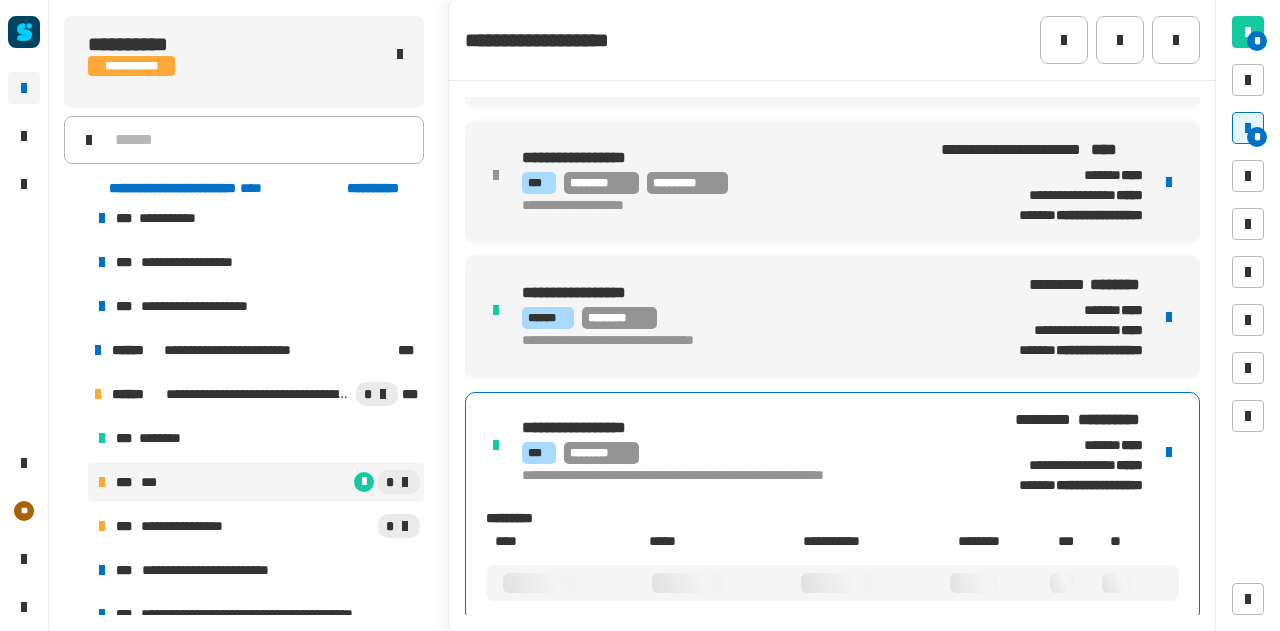 scroll, scrollTop: 789, scrollLeft: 0, axis: vertical 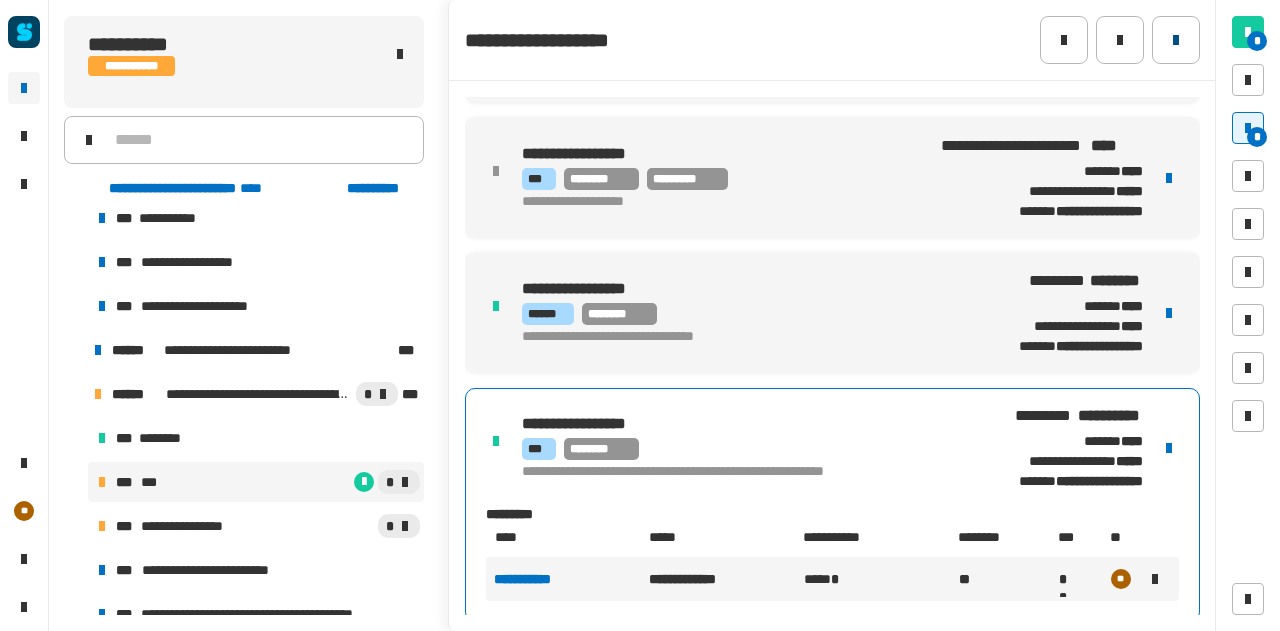 click 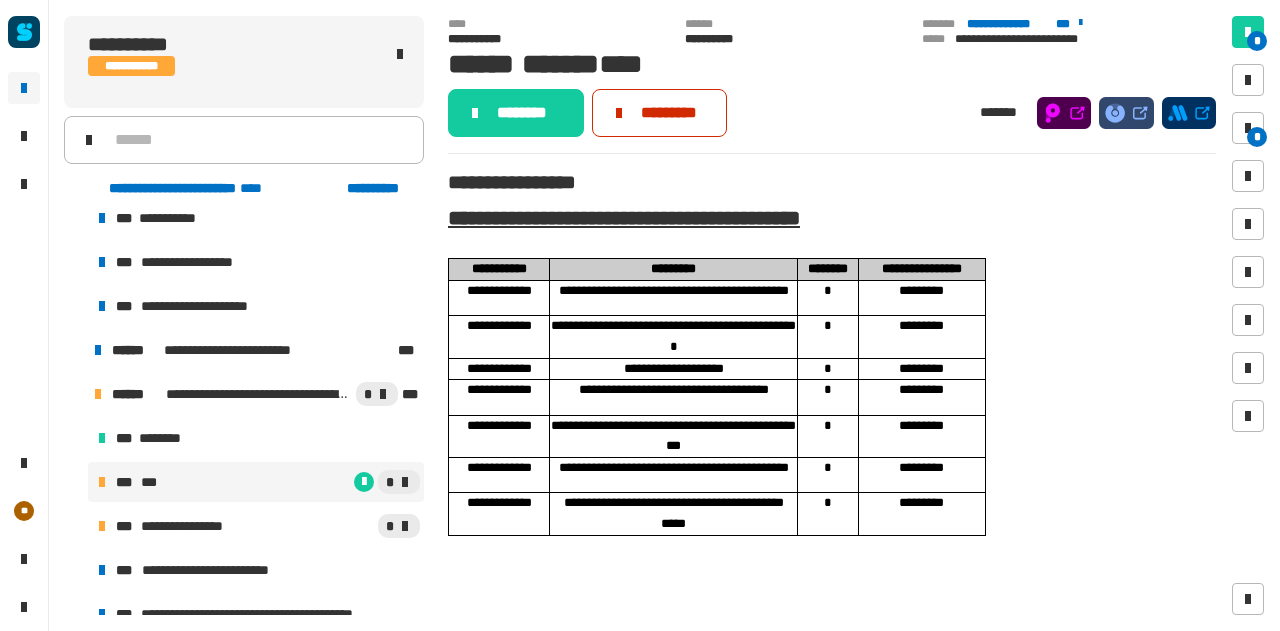 click on "*********" 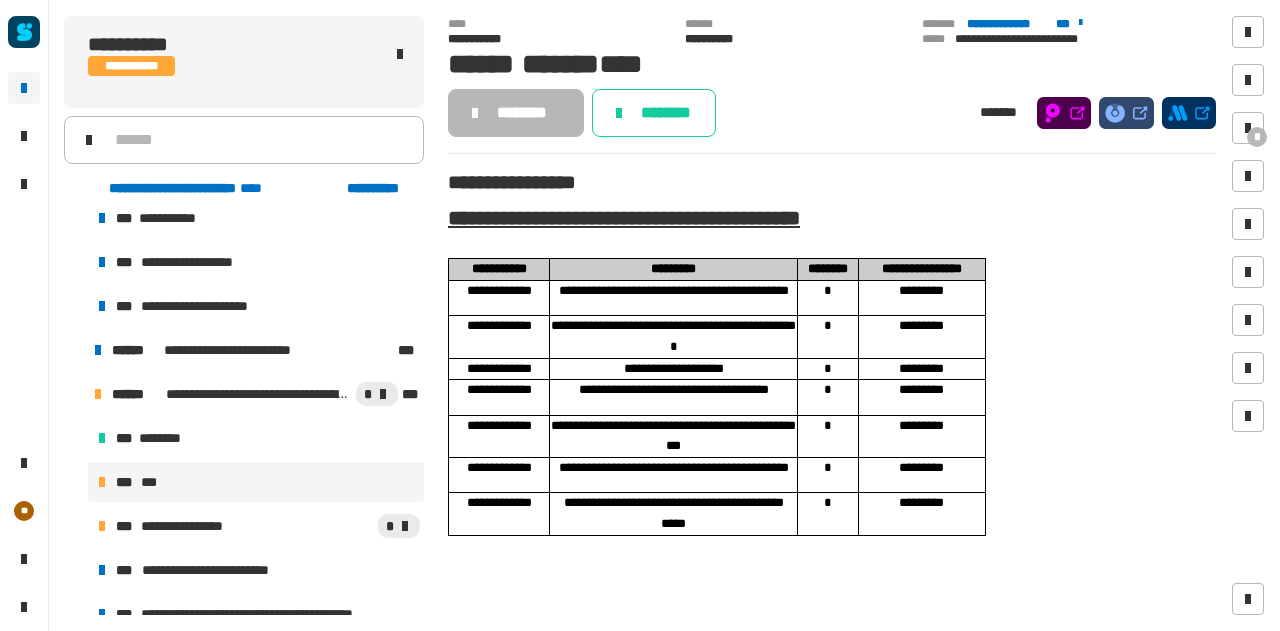 click on "**********" at bounding box center (674, 475) 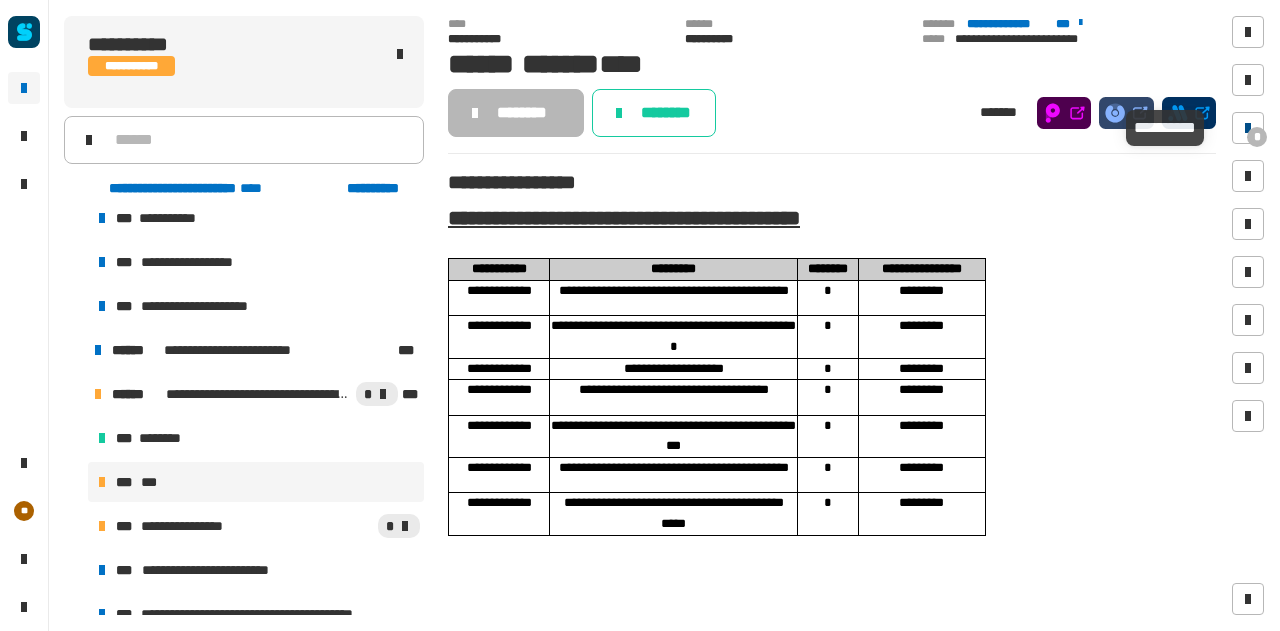 click at bounding box center [1248, 128] 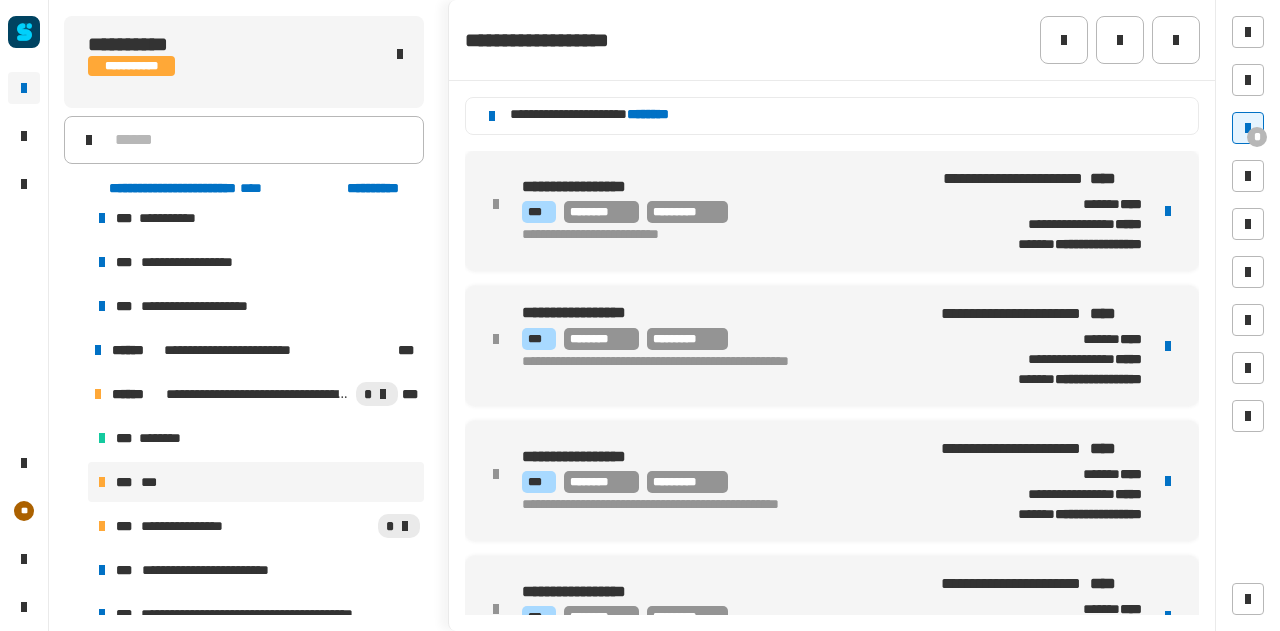 scroll, scrollTop: 63, scrollLeft: 0, axis: vertical 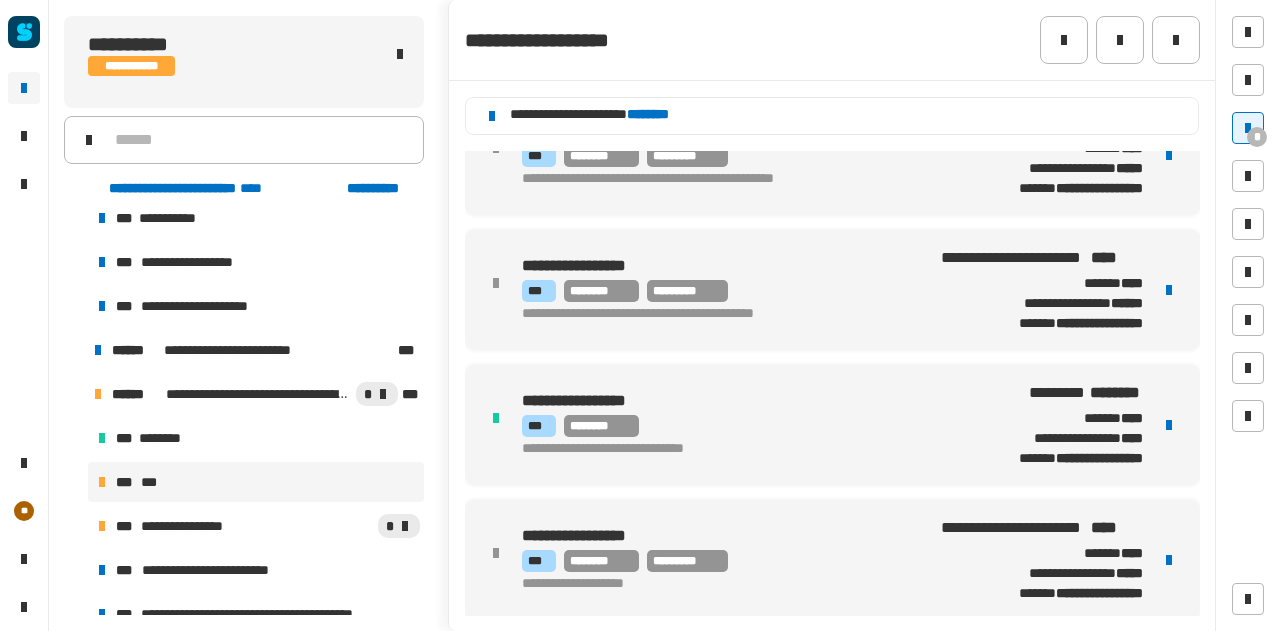 click at bounding box center (1169, 290) 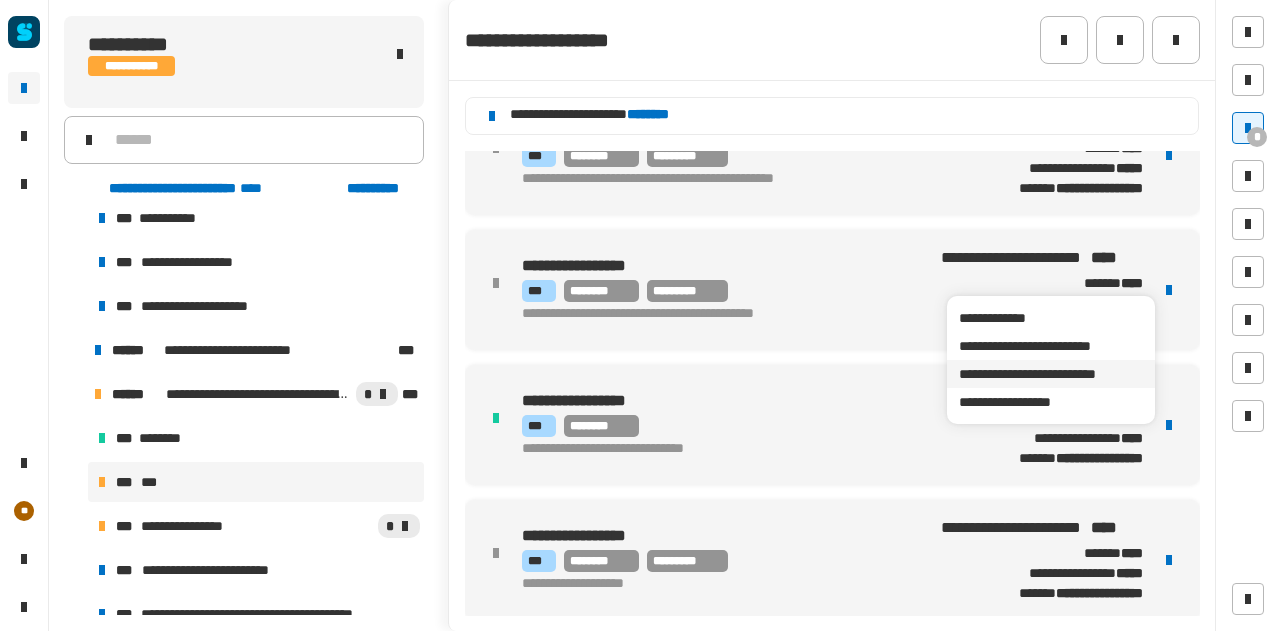 click on "**********" at bounding box center (1050, 374) 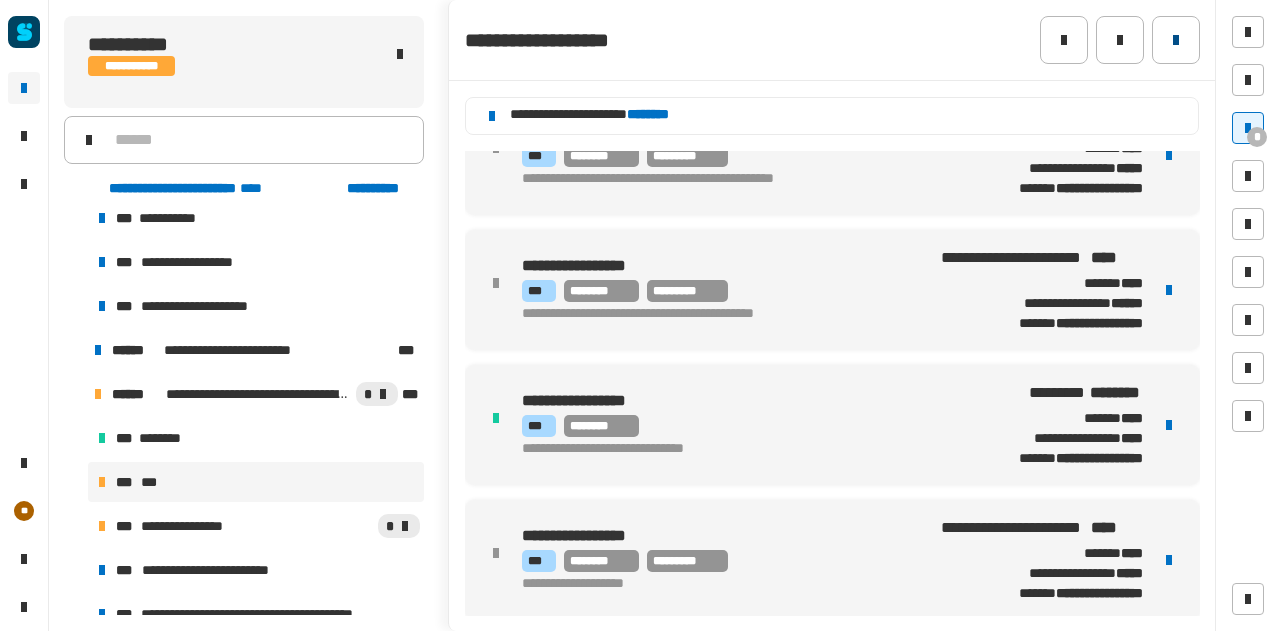 click 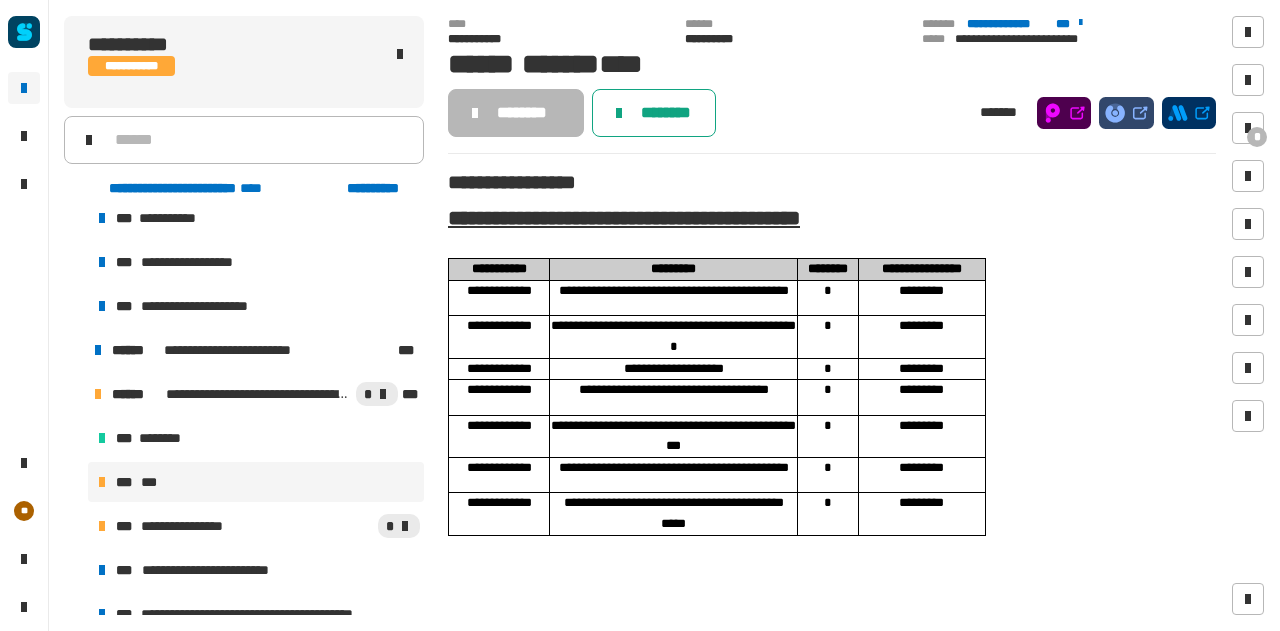 click on "********" 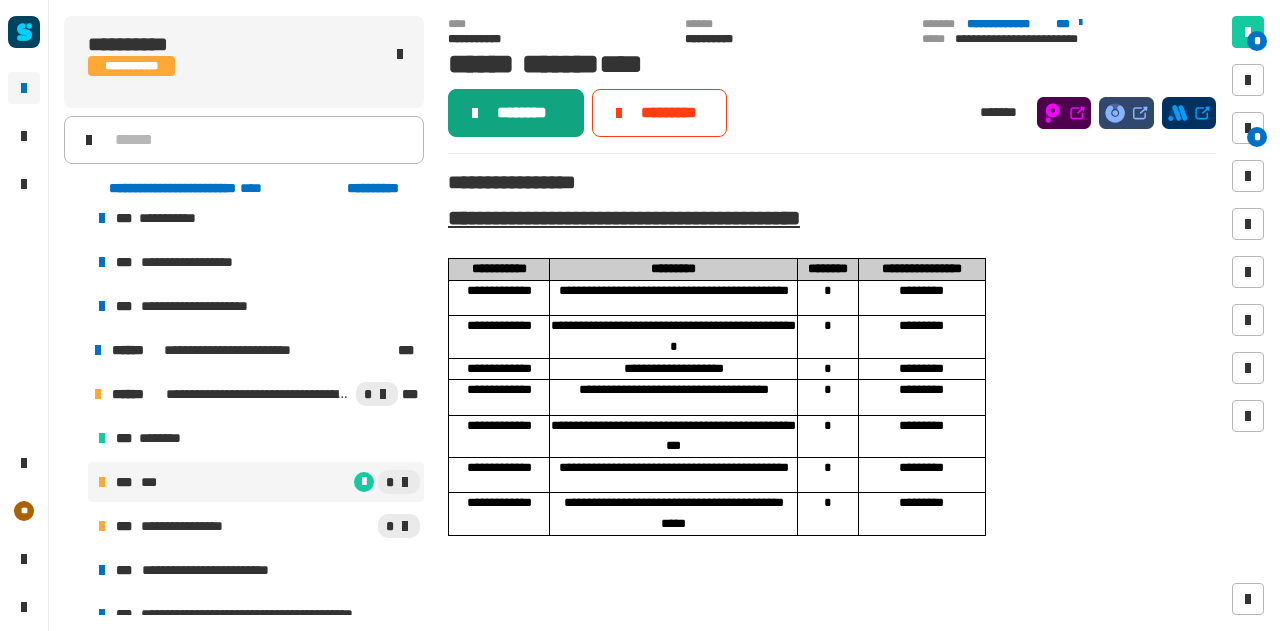 click on "********" 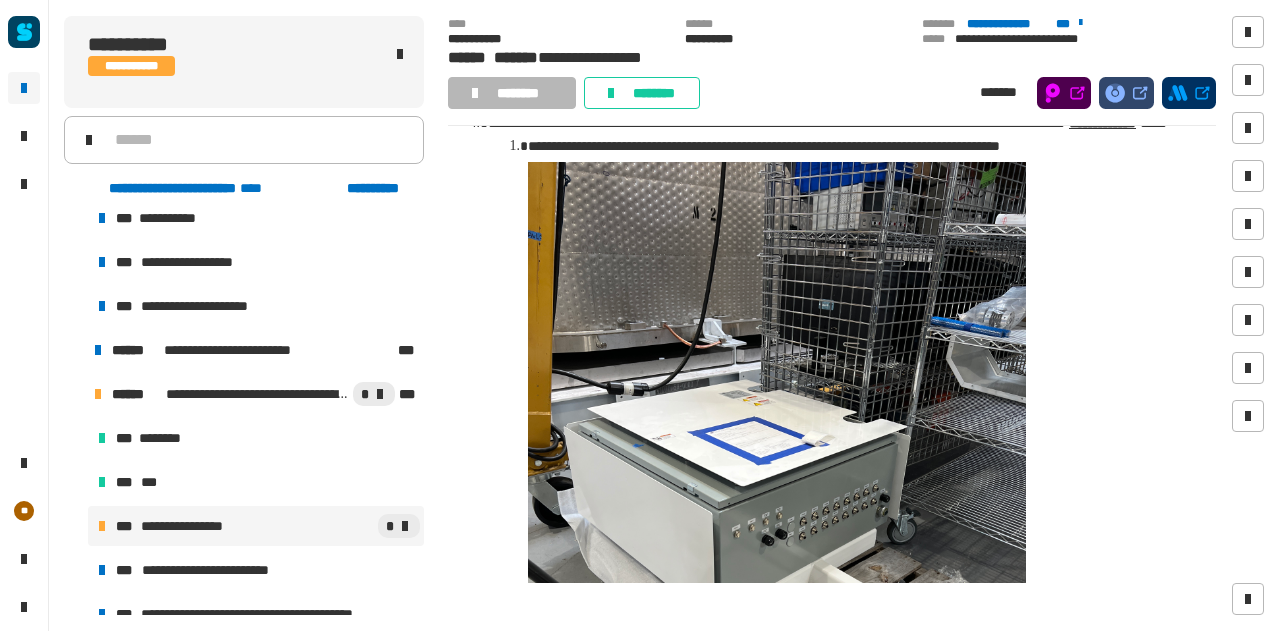 scroll, scrollTop: 197, scrollLeft: 0, axis: vertical 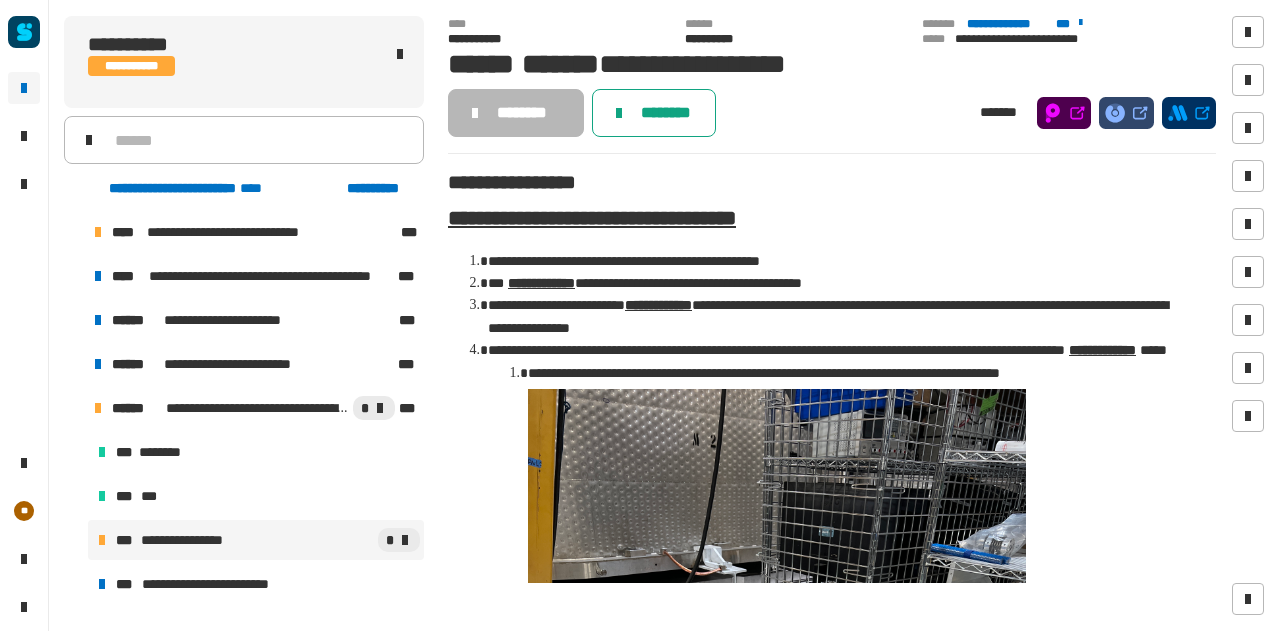 click on "********" 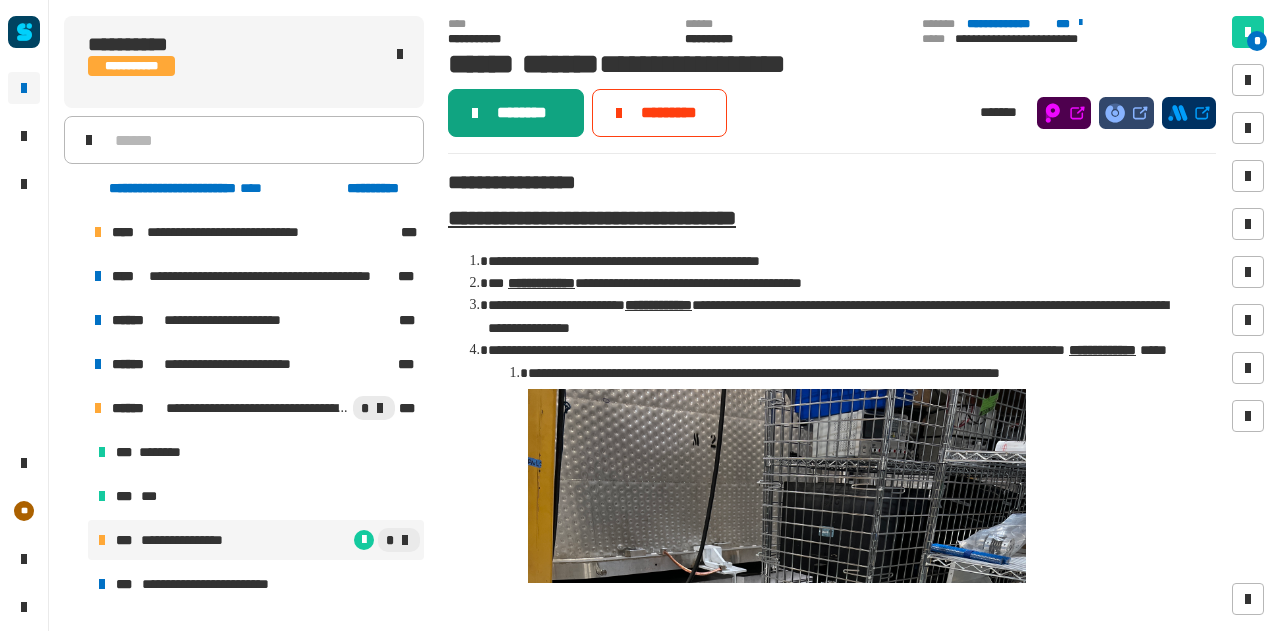 click on "********" 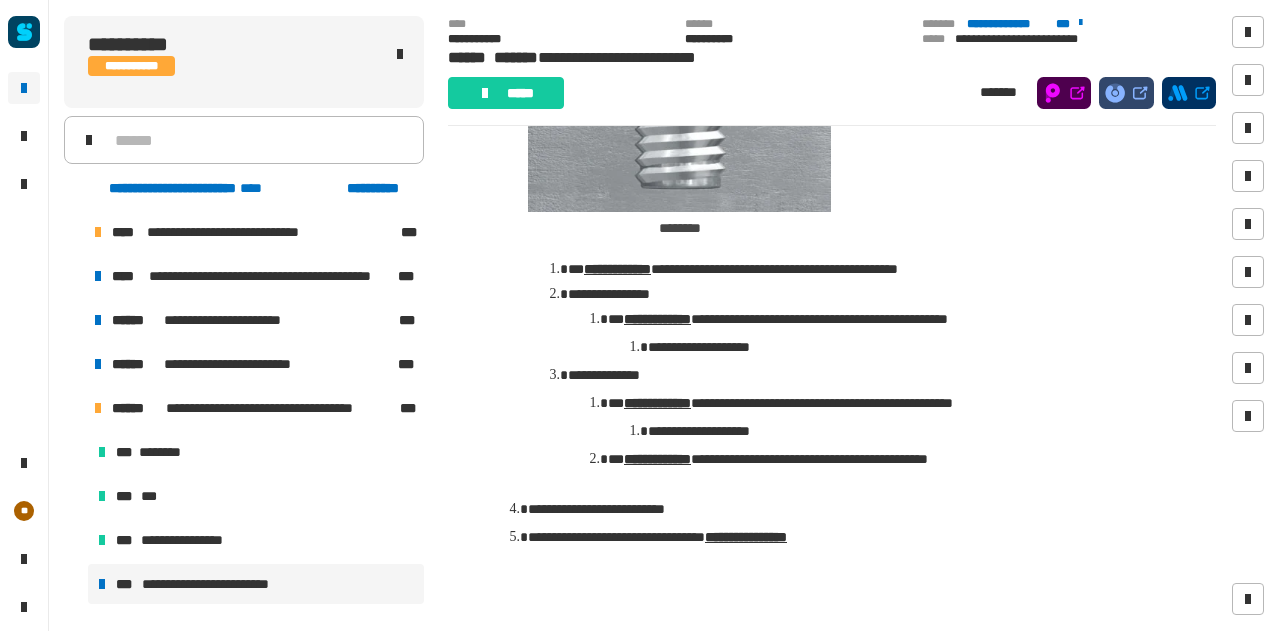 scroll, scrollTop: 1467, scrollLeft: 0, axis: vertical 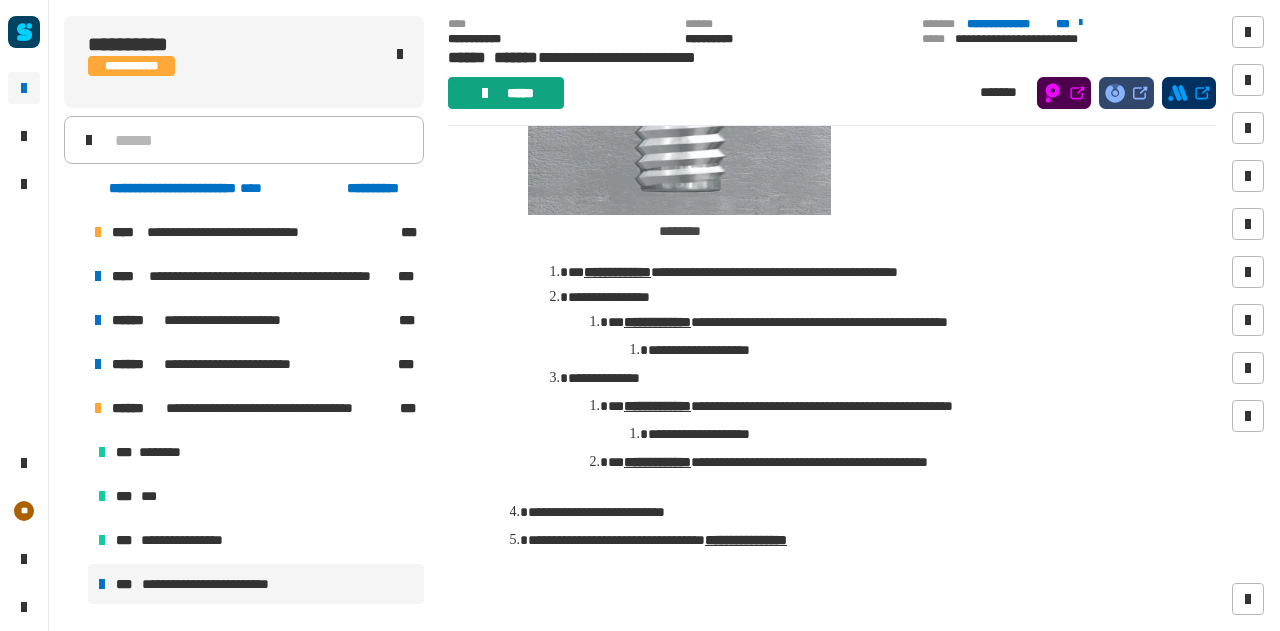 click on "*****" 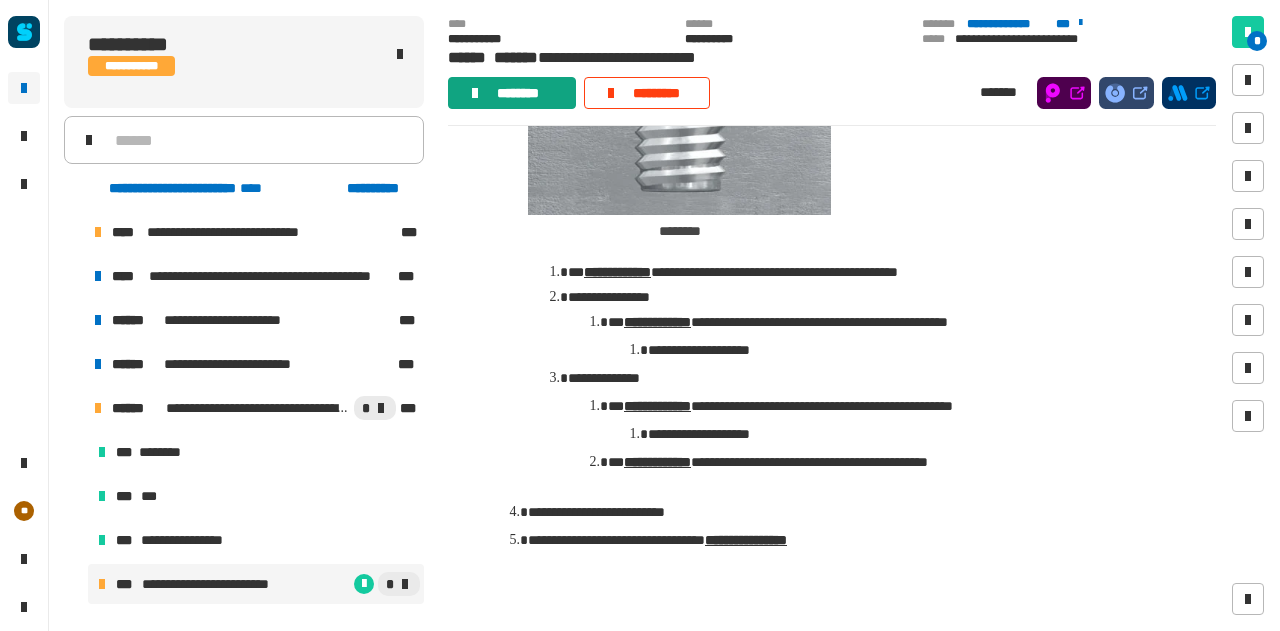 click on "********" 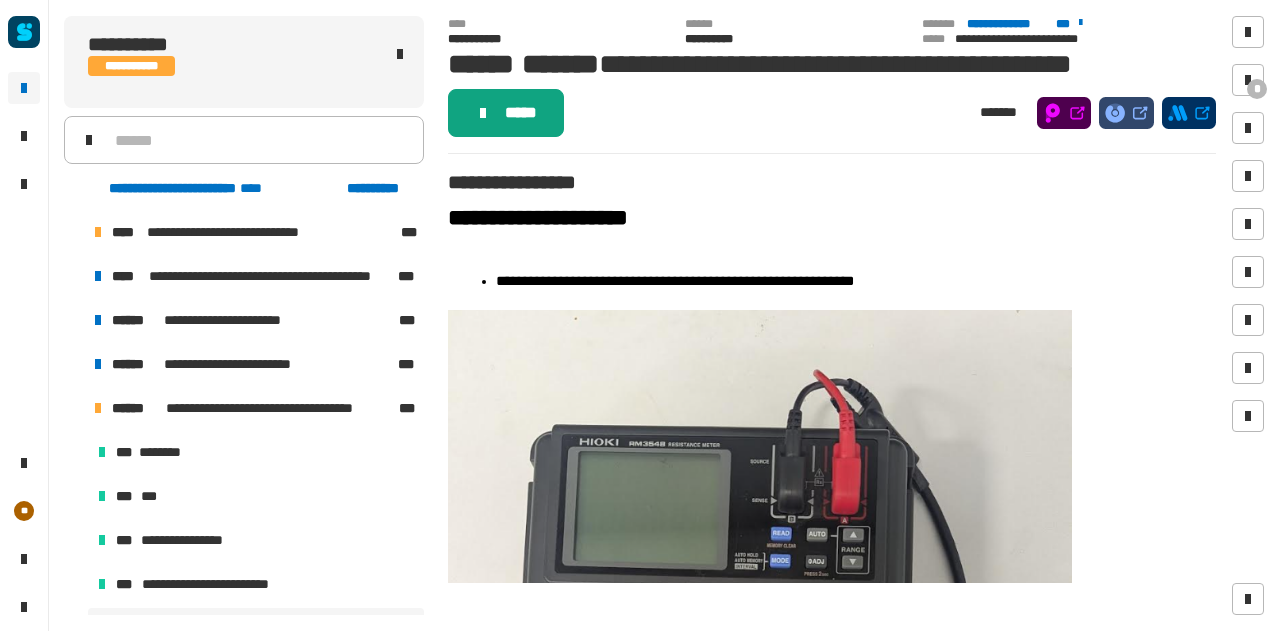 click on "*****" 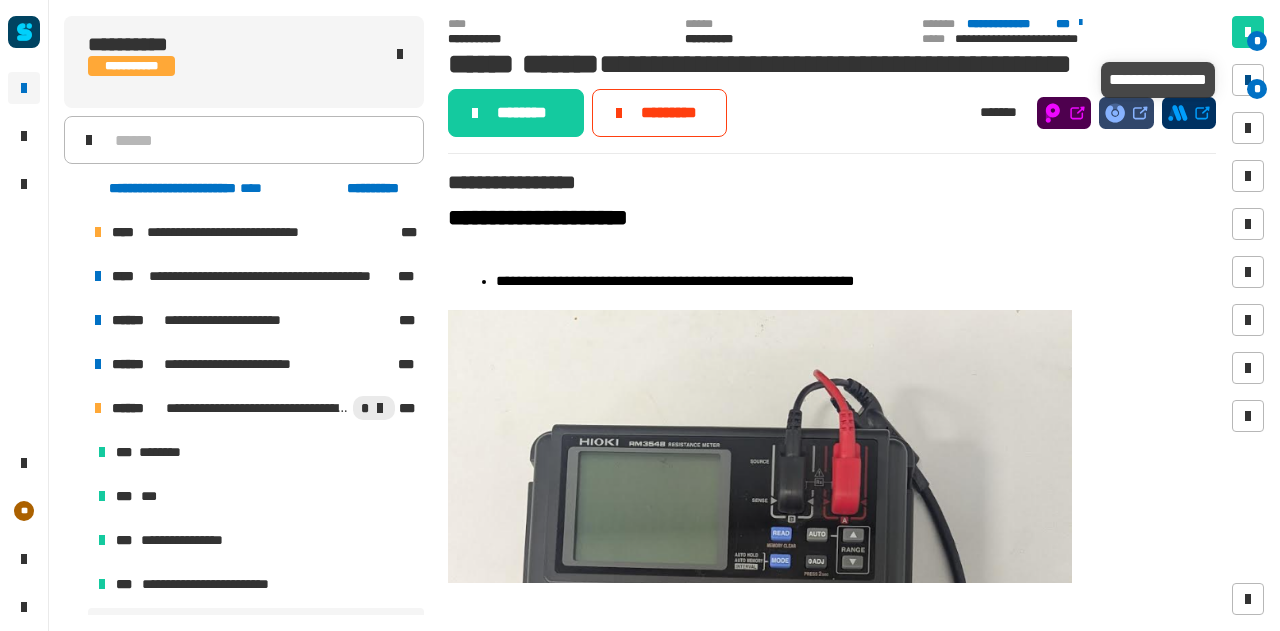 click at bounding box center [1248, 80] 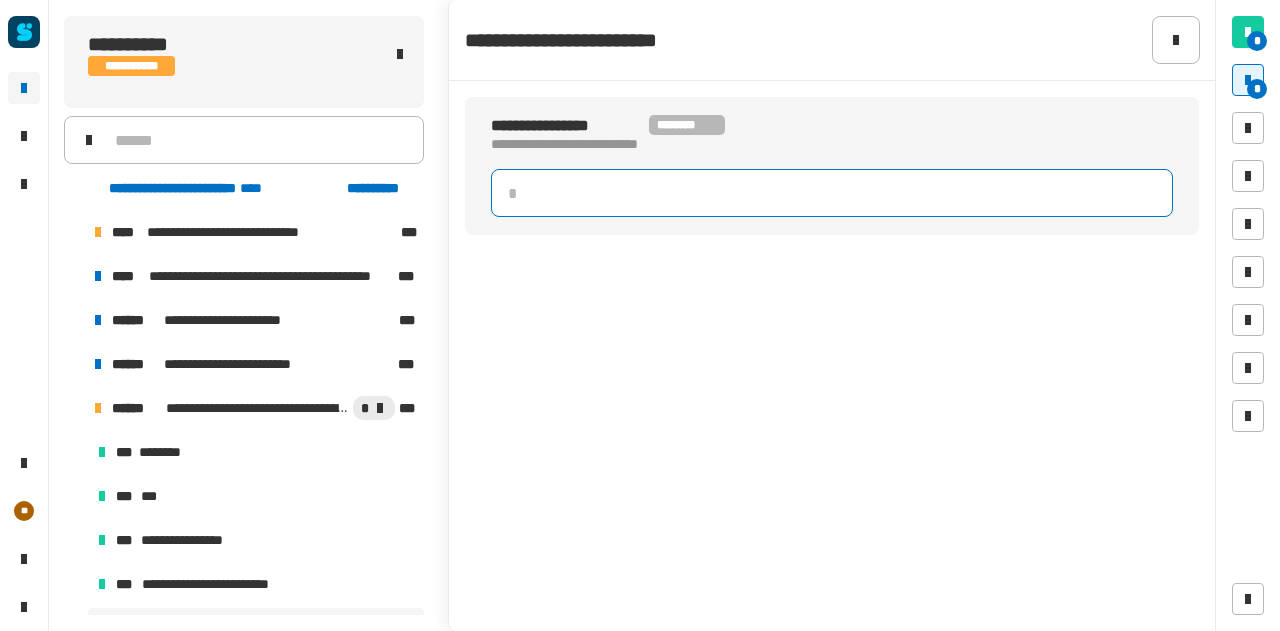 click 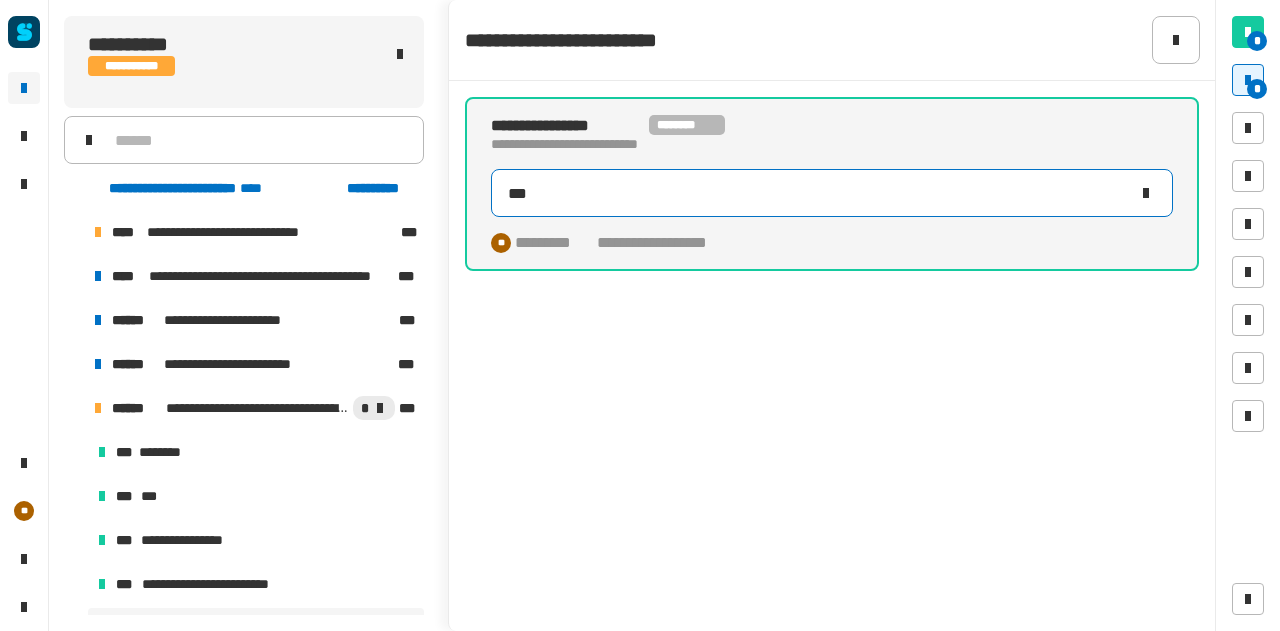 type on "****" 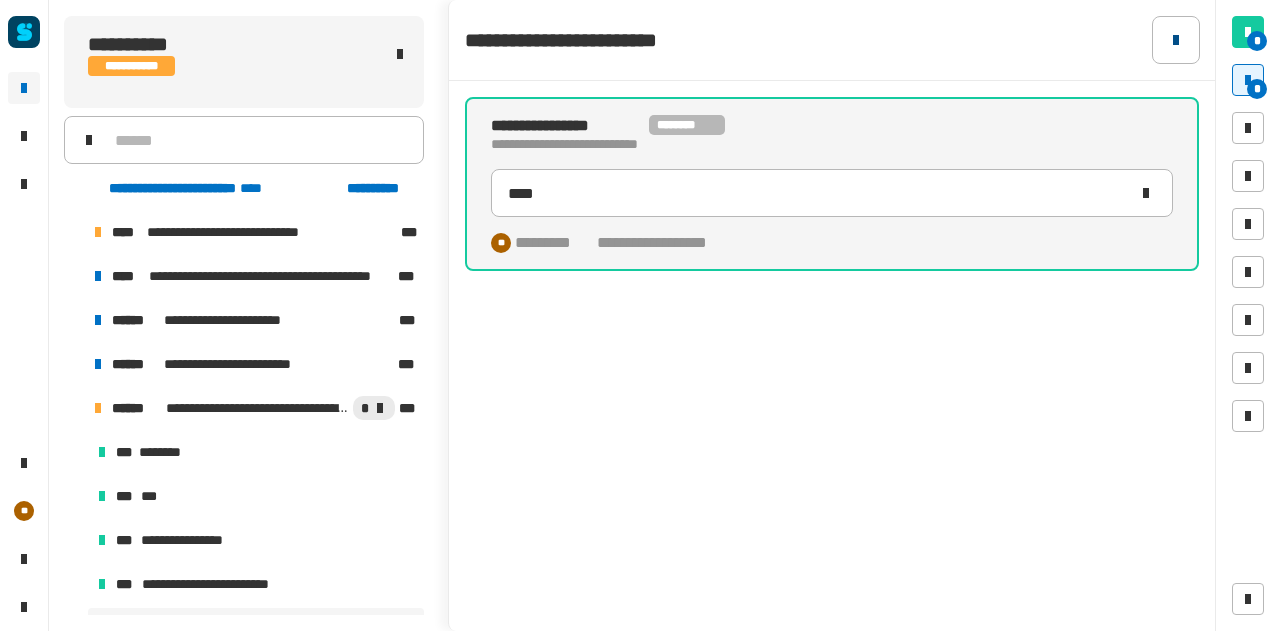 click 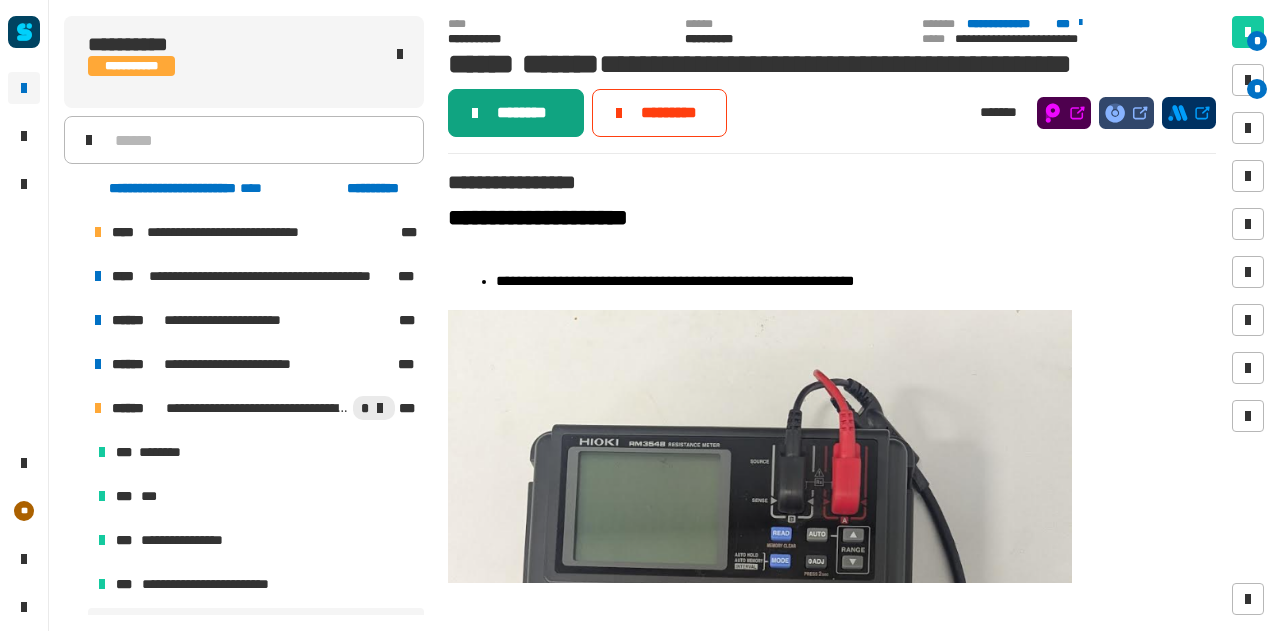 click on "********" 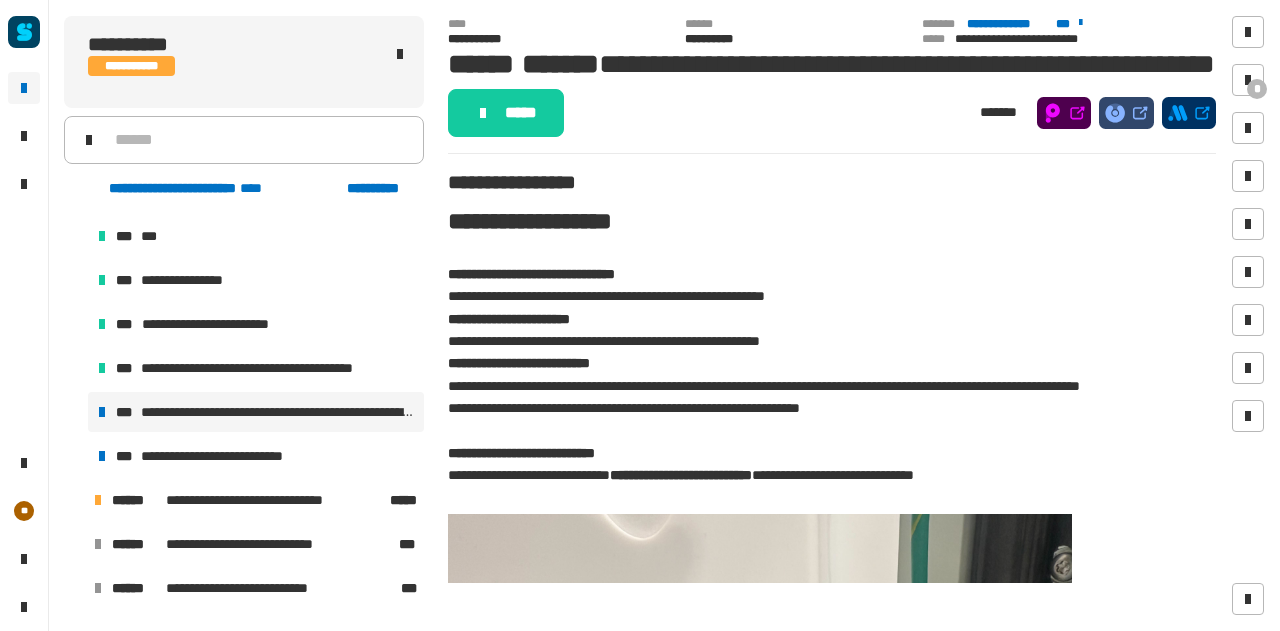 scroll, scrollTop: 262, scrollLeft: 0, axis: vertical 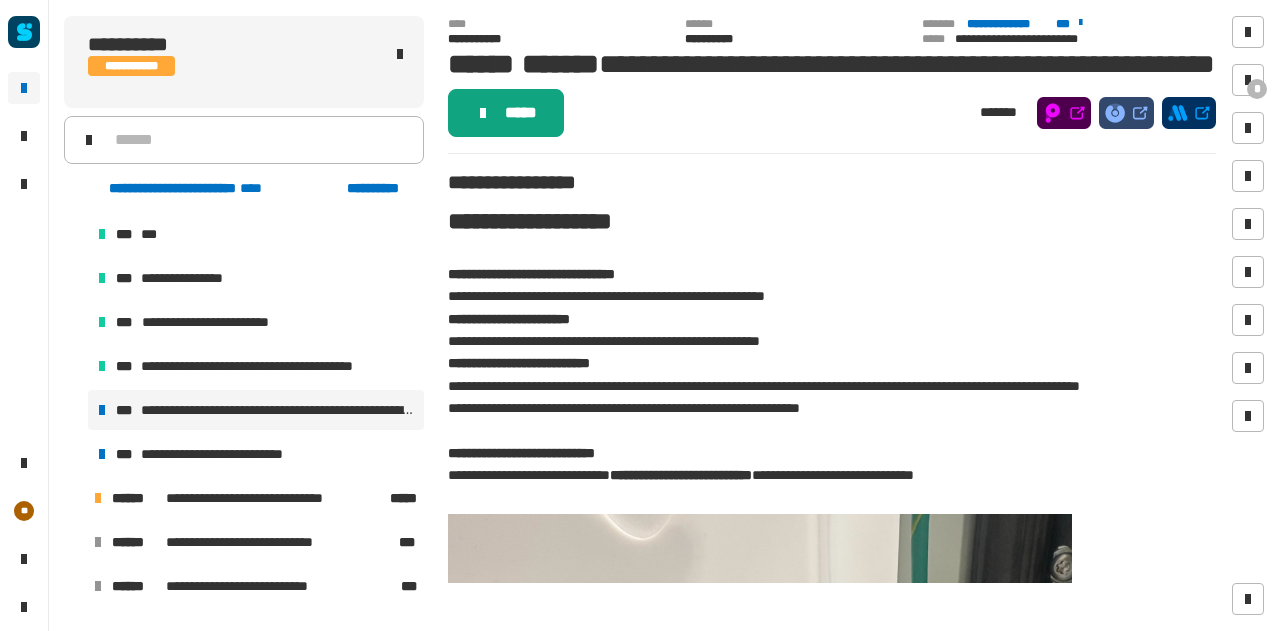 click on "*****" 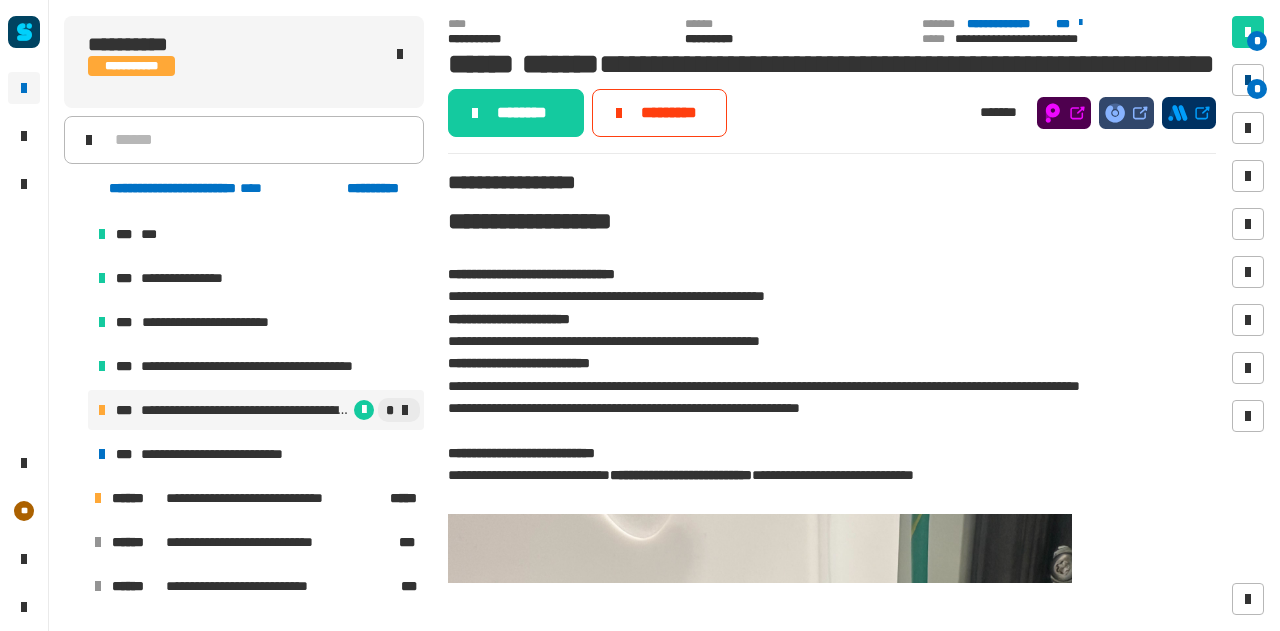 click at bounding box center [1248, 80] 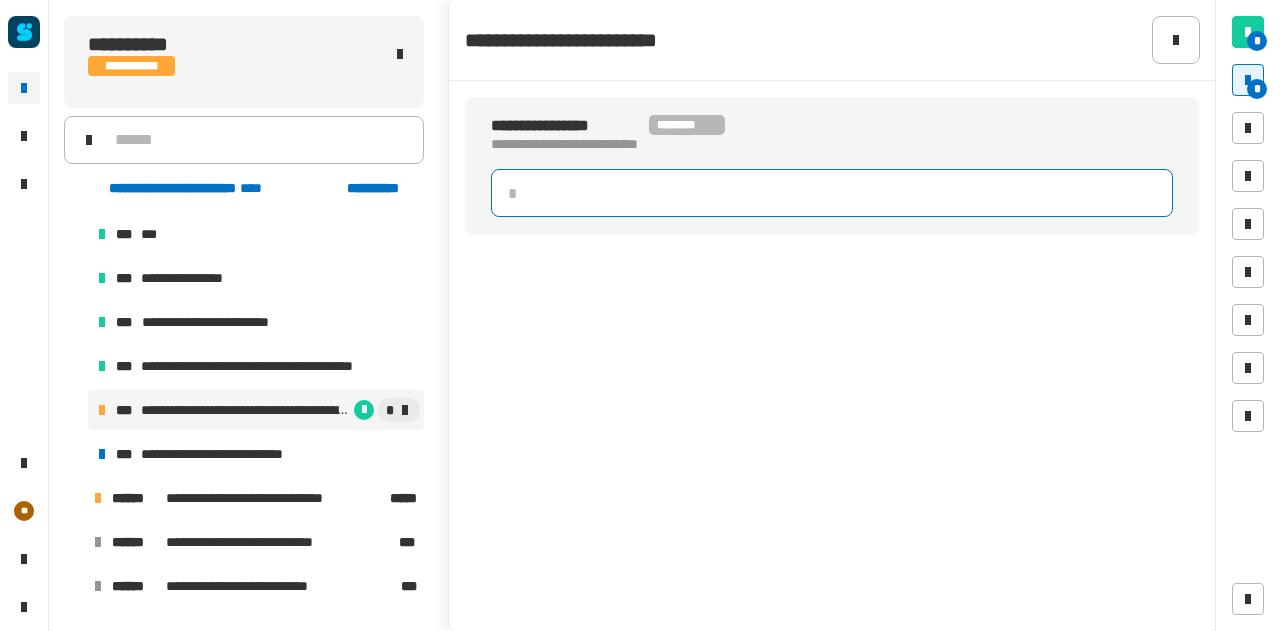 click 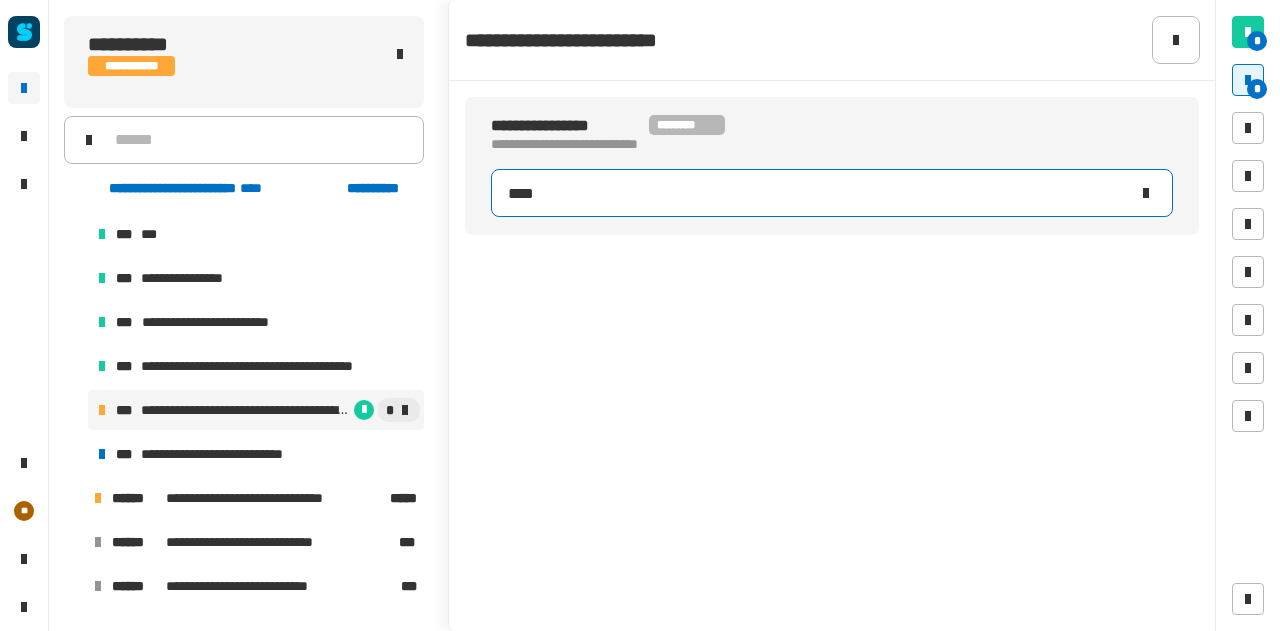 type on "*****" 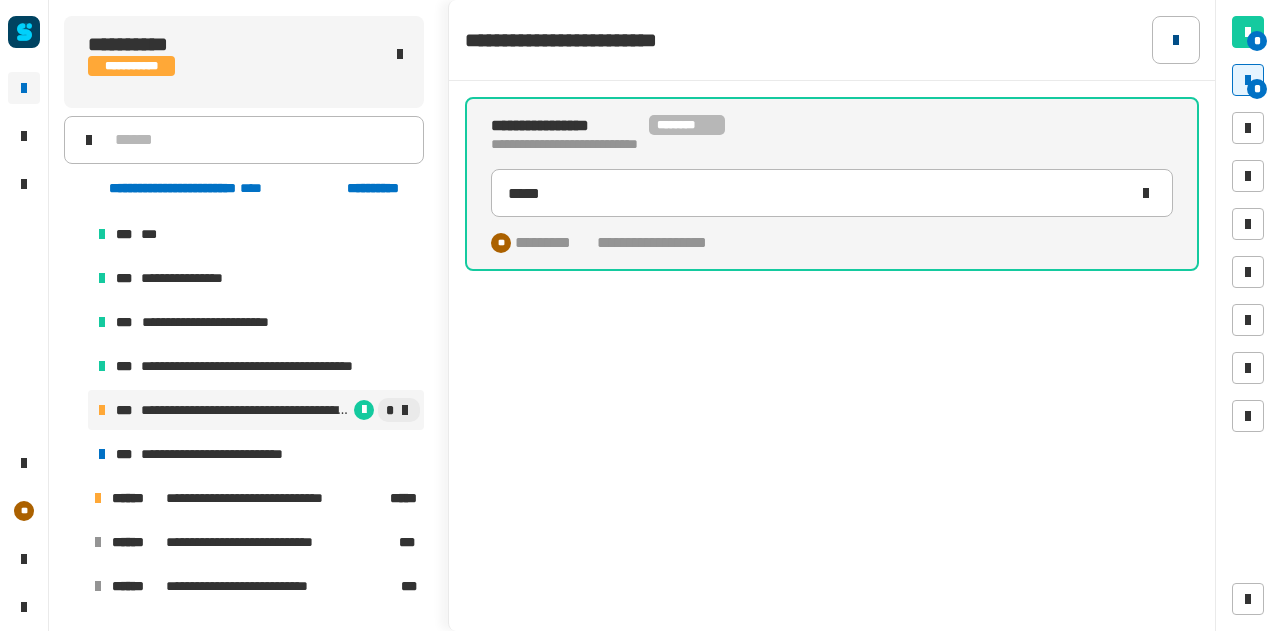 click 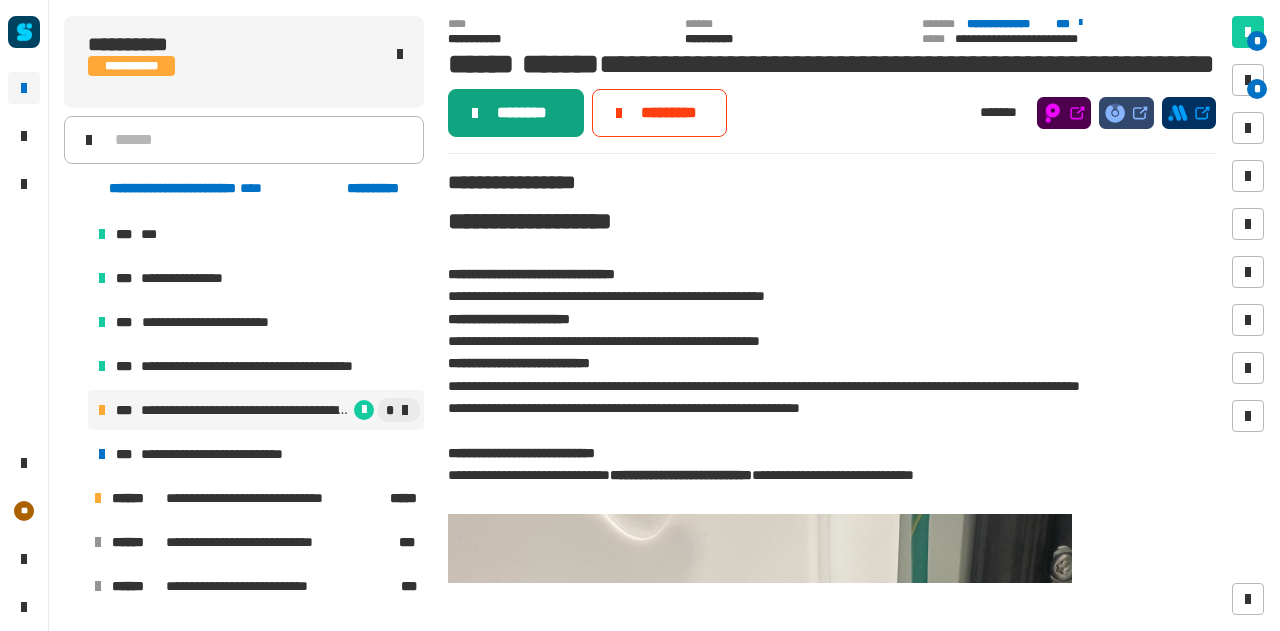 click on "********" 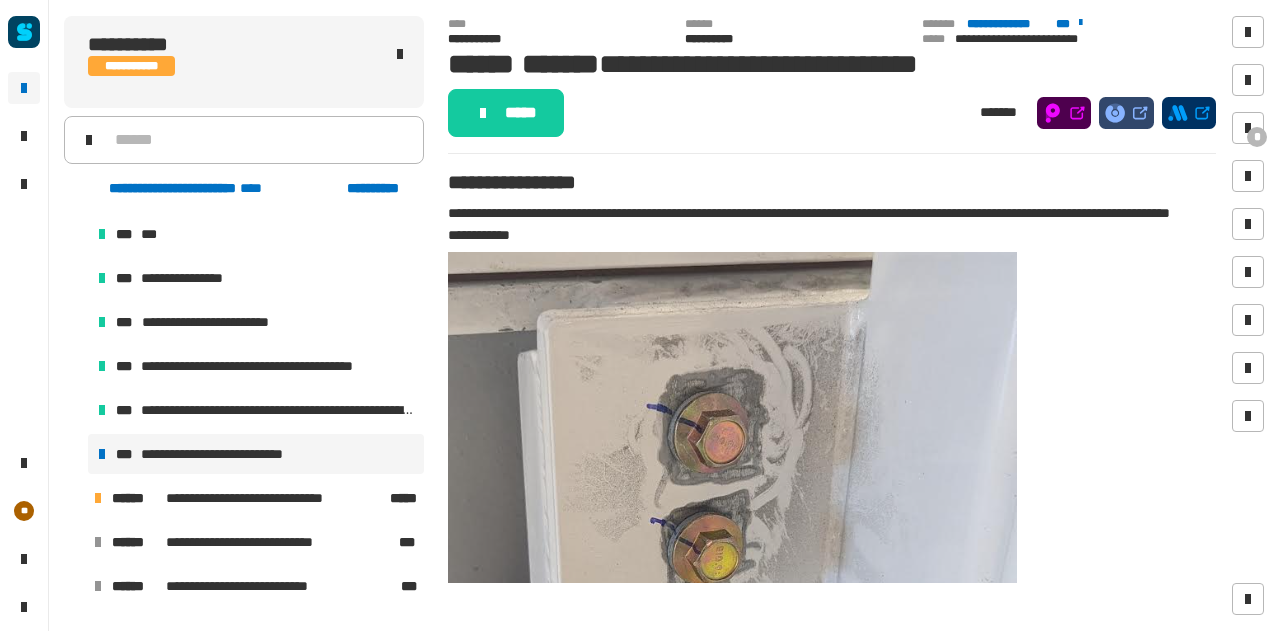 scroll, scrollTop: 0, scrollLeft: 0, axis: both 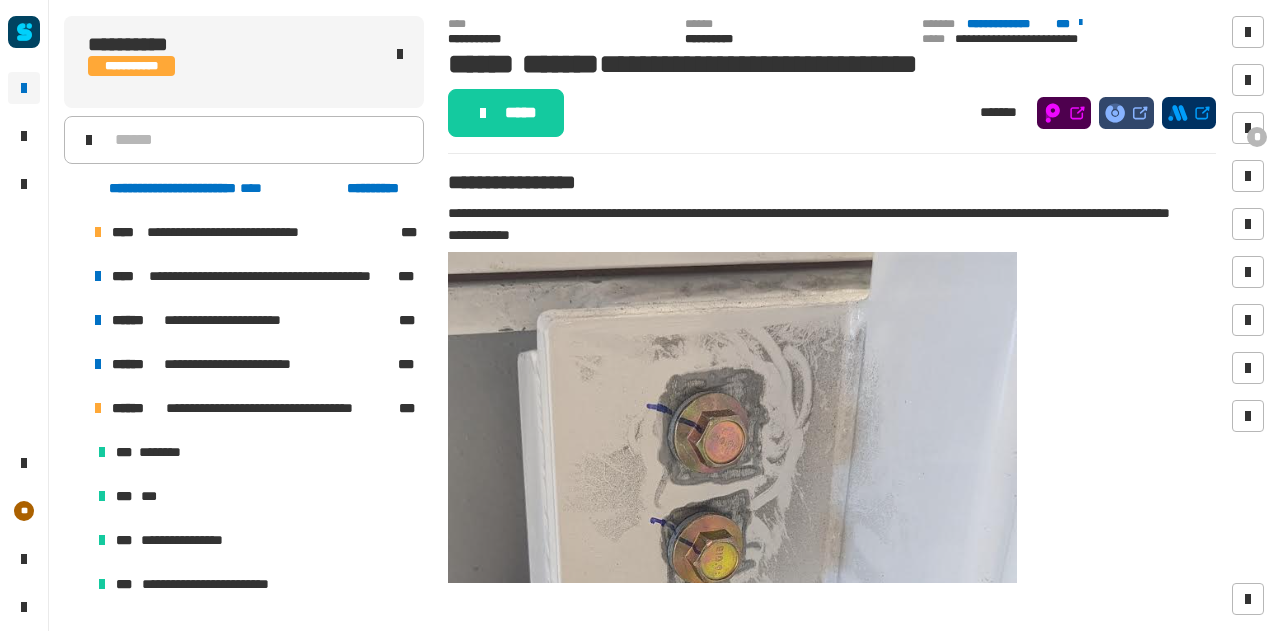 click at bounding box center (74, 364) 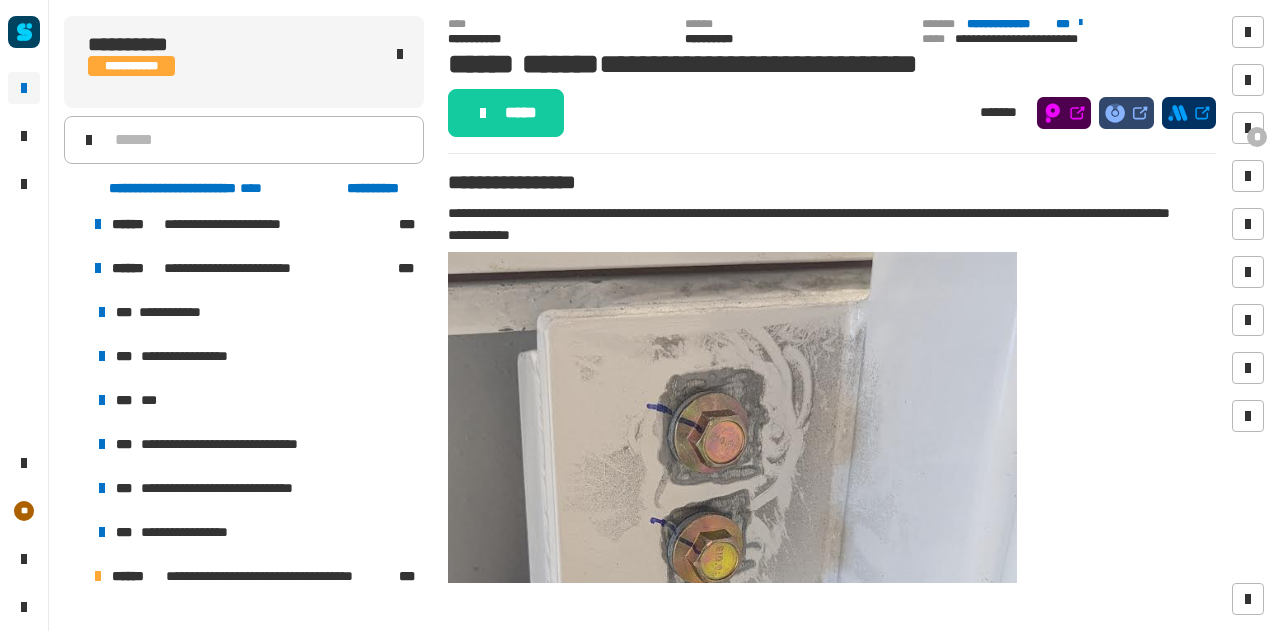 scroll, scrollTop: 117, scrollLeft: 0, axis: vertical 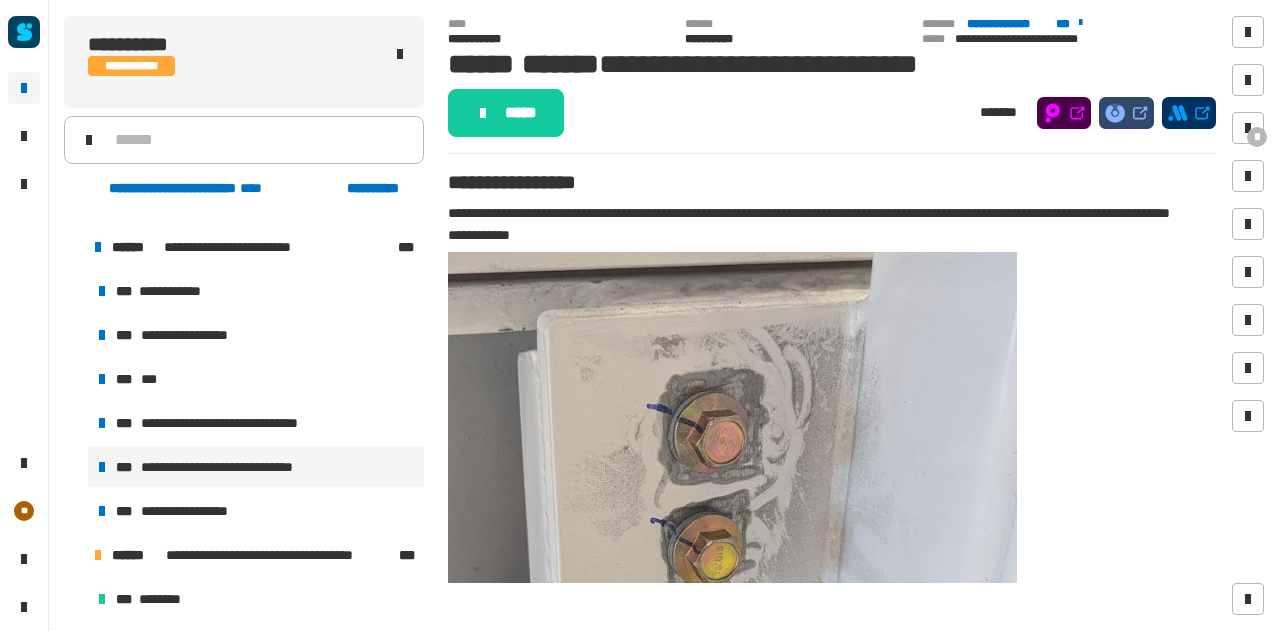 click on "**********" at bounding box center (240, 467) 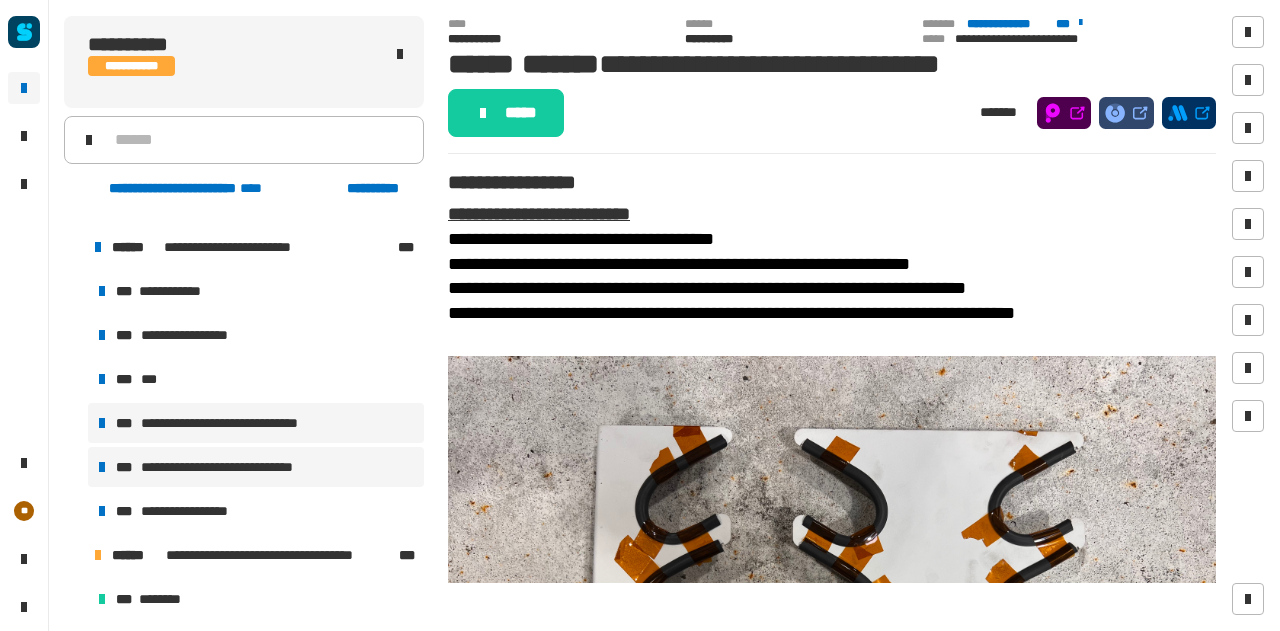 click on "**********" at bounding box center [243, 423] 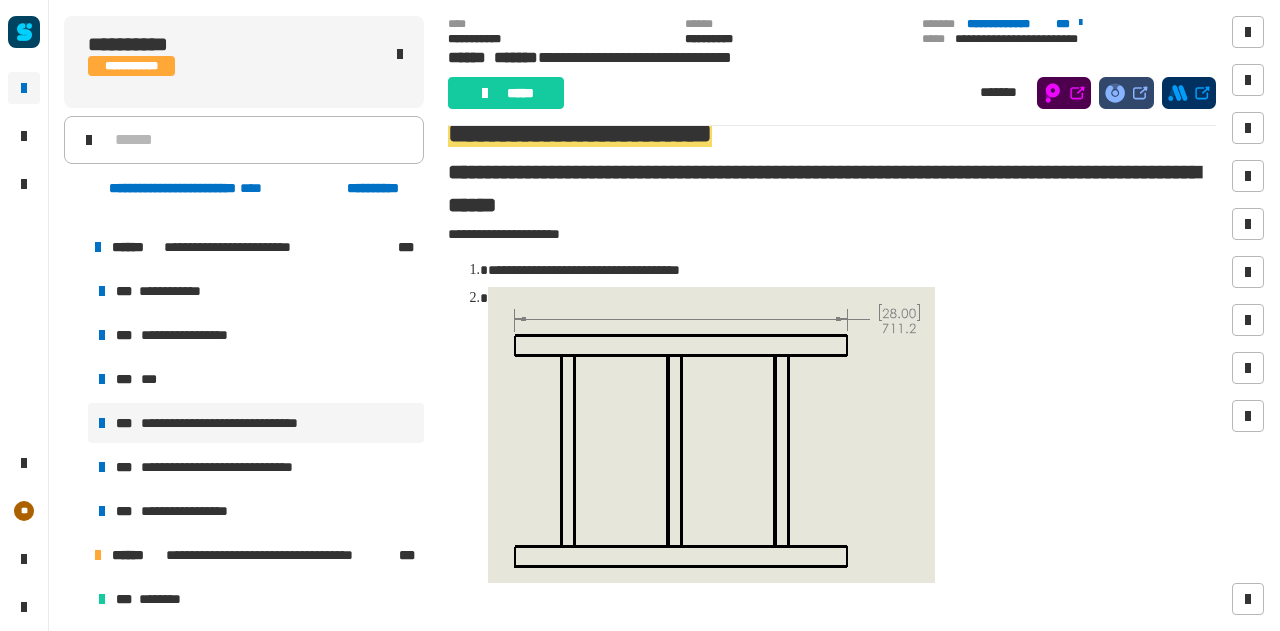 scroll, scrollTop: 51, scrollLeft: 0, axis: vertical 